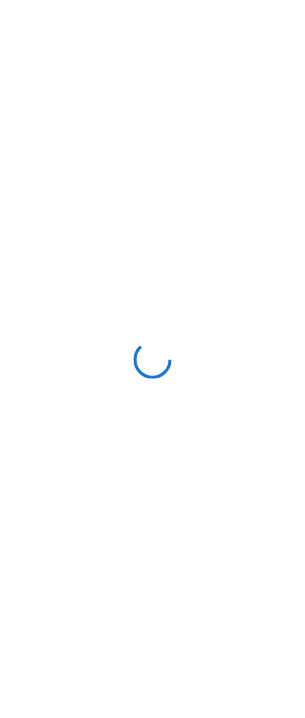 scroll, scrollTop: 0, scrollLeft: 0, axis: both 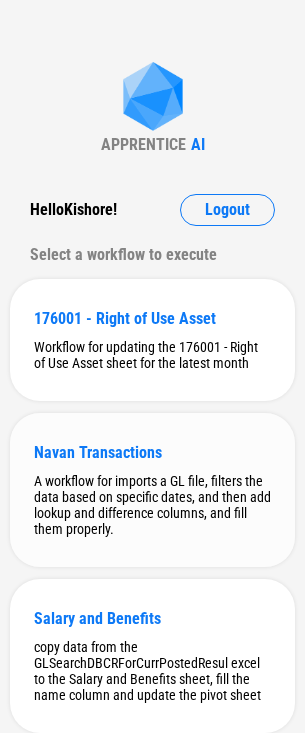 click on "Navan Transactions" at bounding box center (152, 452) 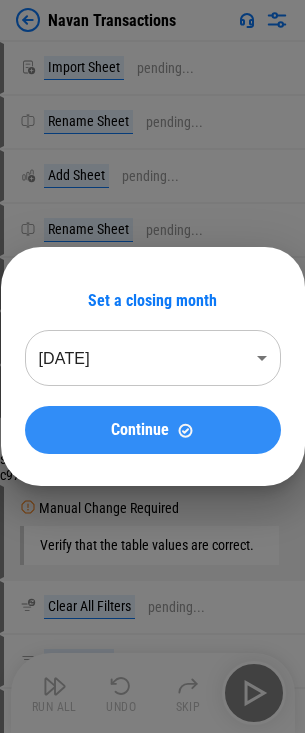 click on "Continue" at bounding box center (153, 430) 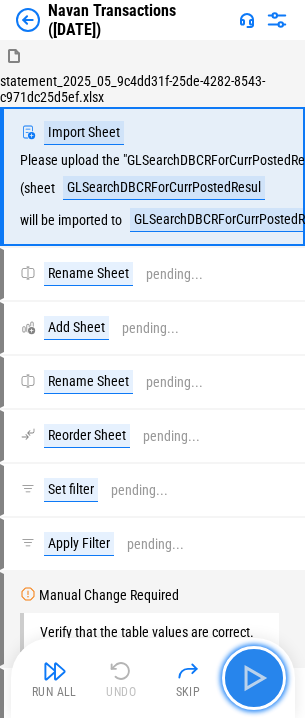 click at bounding box center [254, 678] 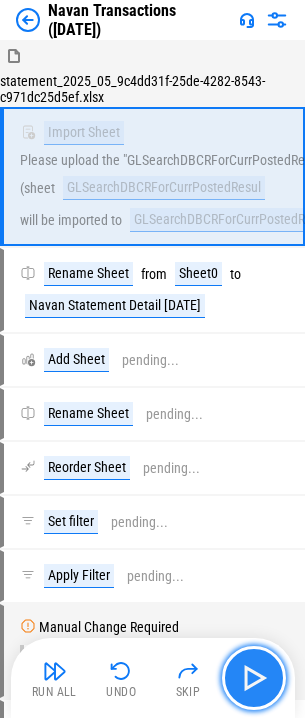 click at bounding box center [254, 678] 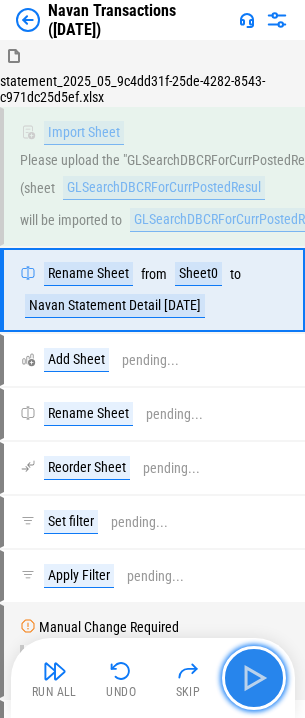 click at bounding box center [254, 678] 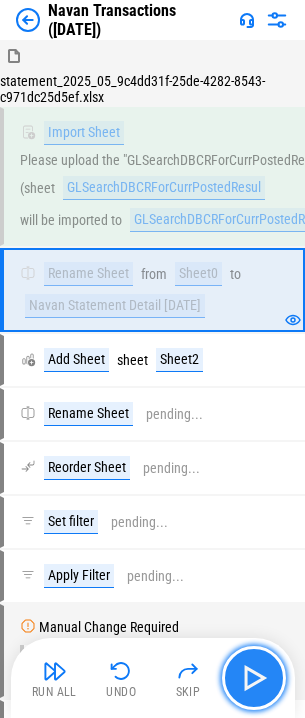 click at bounding box center [254, 678] 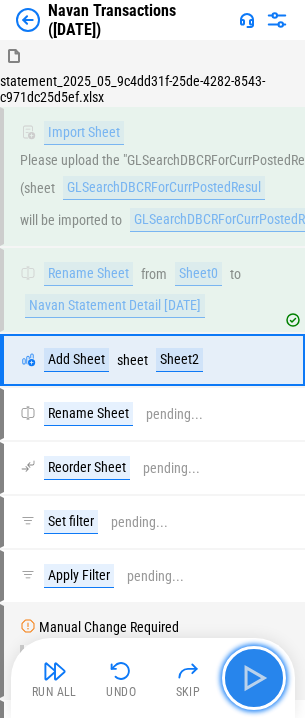 click at bounding box center (254, 678) 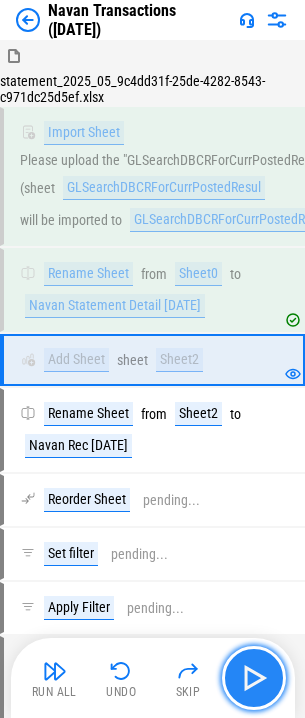 click at bounding box center (254, 678) 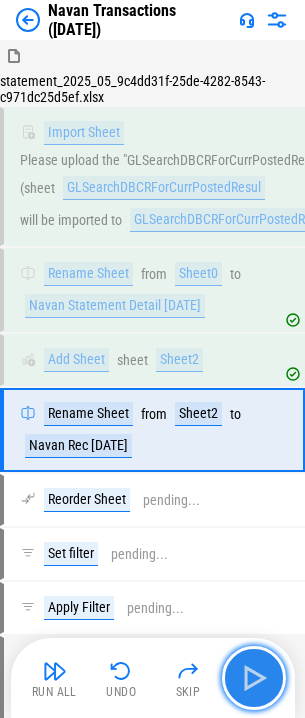 click at bounding box center (254, 678) 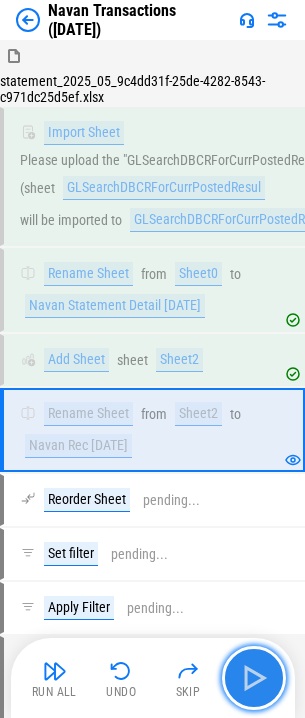 click at bounding box center (254, 678) 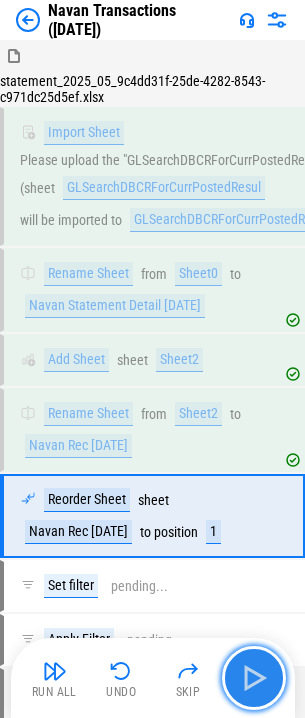 click at bounding box center [254, 678] 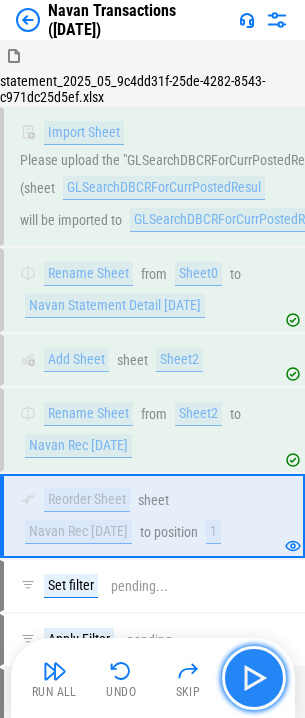 click at bounding box center (254, 678) 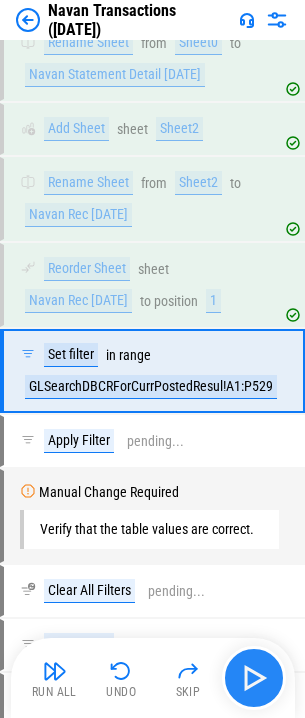 scroll, scrollTop: 245, scrollLeft: 0, axis: vertical 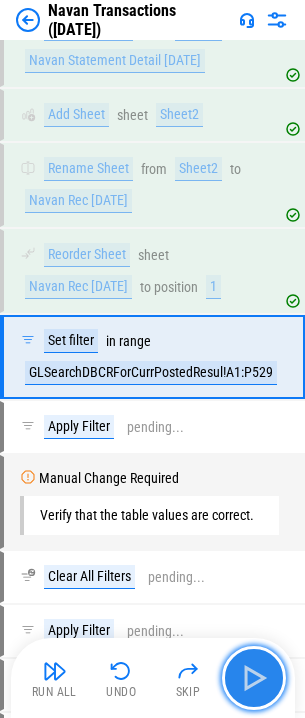 click at bounding box center [254, 678] 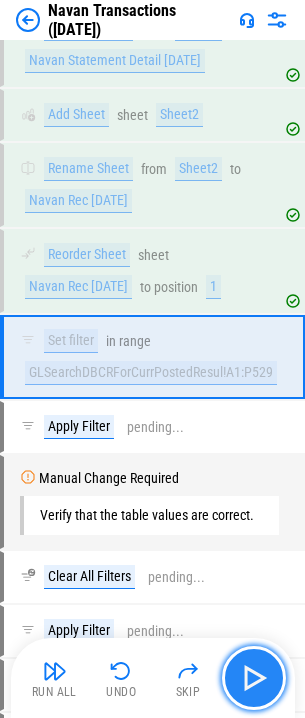 click at bounding box center [254, 678] 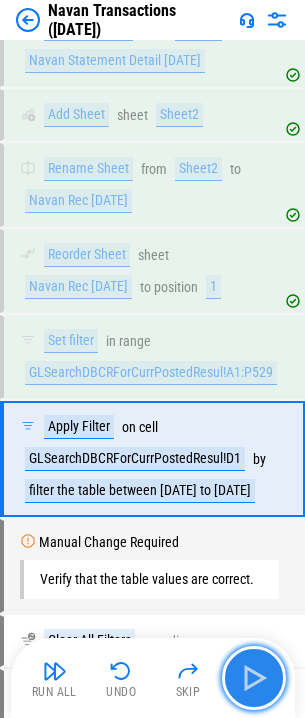 click at bounding box center (254, 678) 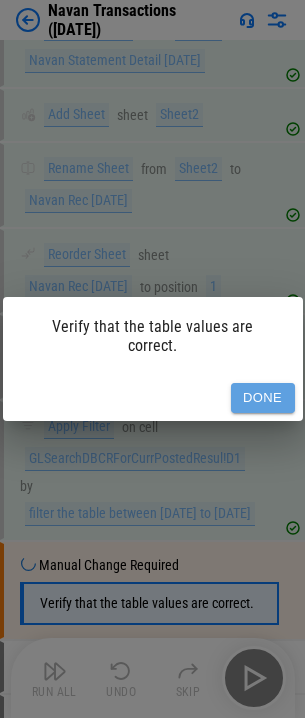 click on "Done" at bounding box center [263, 398] 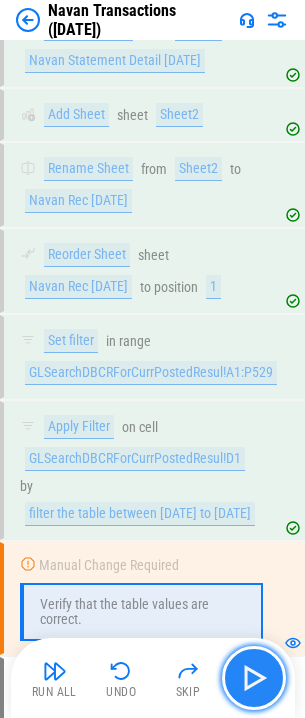 click at bounding box center (254, 678) 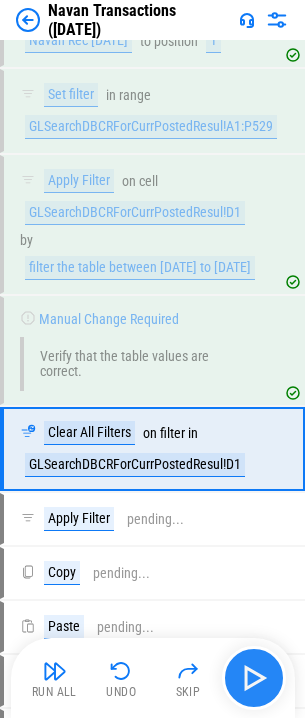 scroll, scrollTop: 560, scrollLeft: 0, axis: vertical 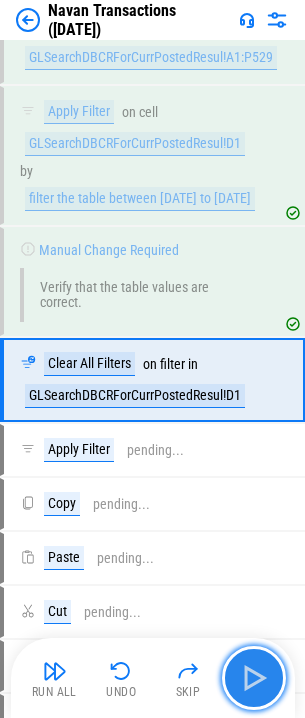 click at bounding box center (254, 678) 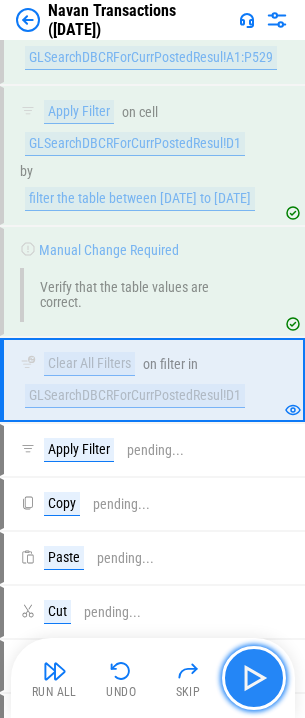 click at bounding box center [254, 678] 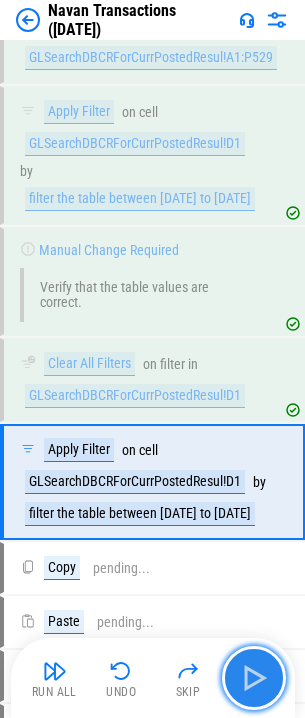 click at bounding box center (254, 678) 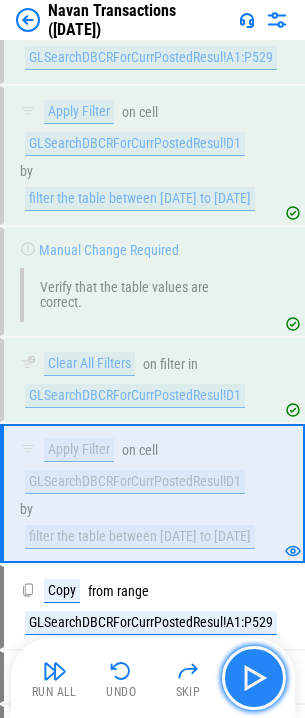 click at bounding box center (254, 678) 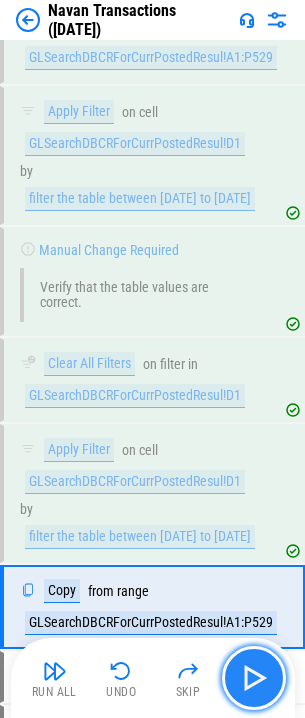 click at bounding box center [254, 678] 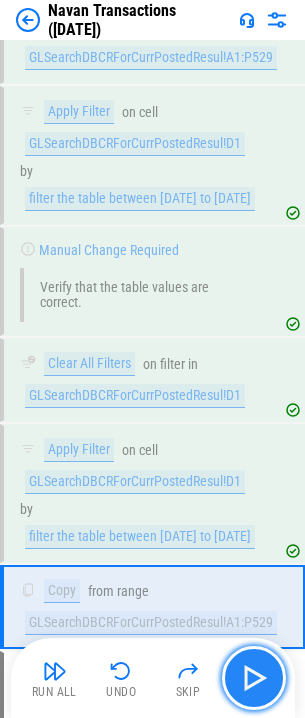click at bounding box center [254, 678] 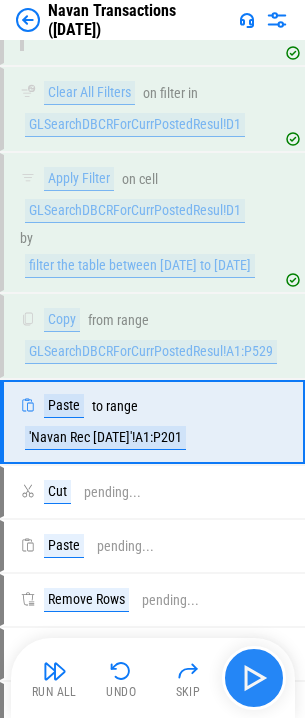 scroll, scrollTop: 850, scrollLeft: 0, axis: vertical 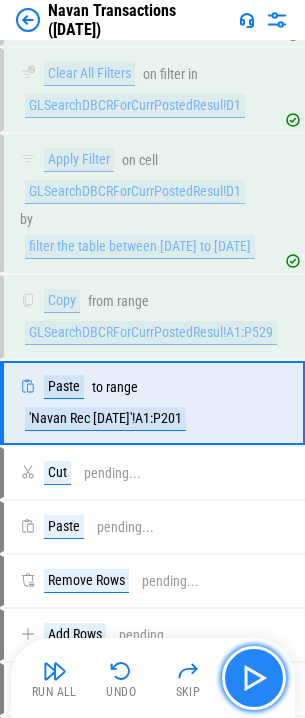 click at bounding box center (254, 678) 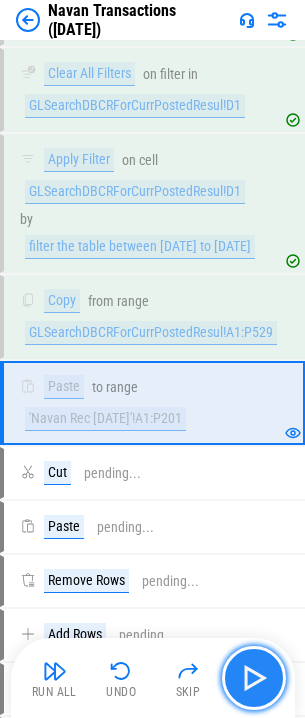 click at bounding box center [254, 678] 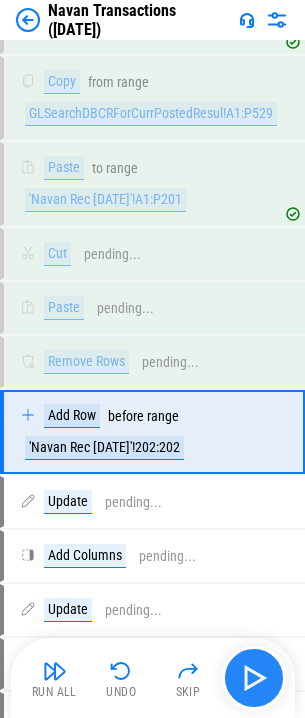 scroll, scrollTop: 1098, scrollLeft: 0, axis: vertical 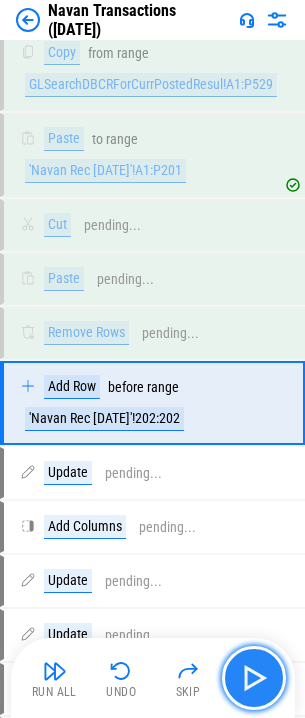 click at bounding box center (254, 678) 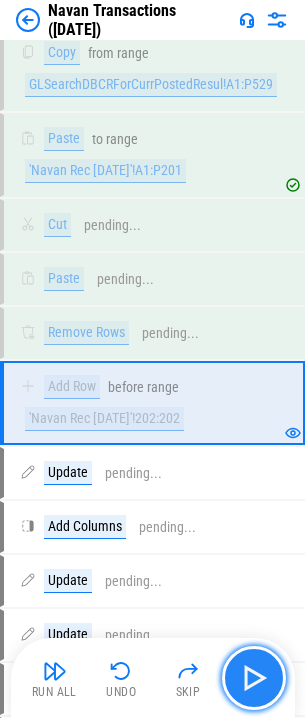 click at bounding box center (254, 678) 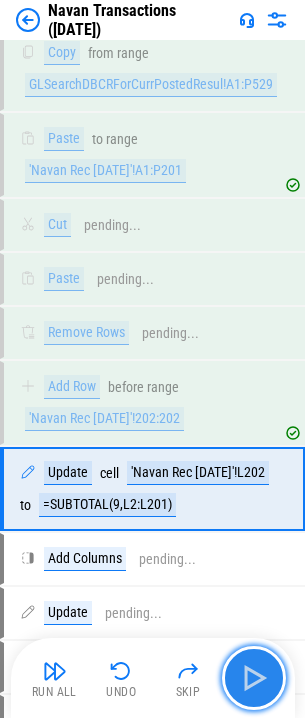 click at bounding box center (254, 678) 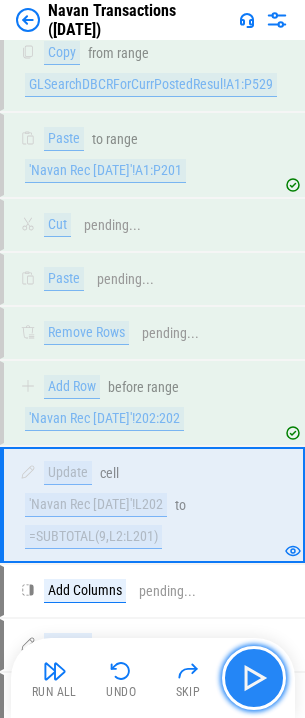 click at bounding box center (254, 678) 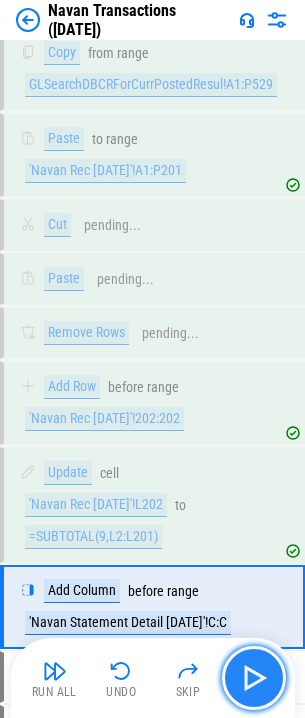 click at bounding box center [254, 678] 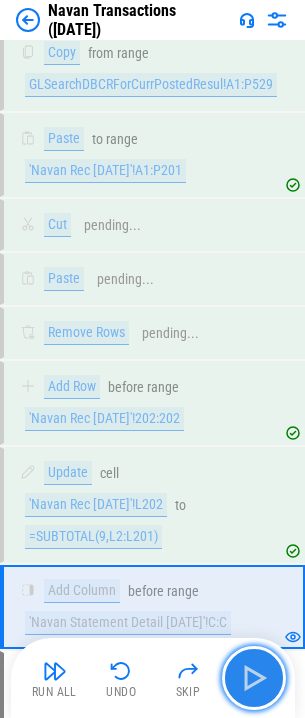 click at bounding box center [254, 678] 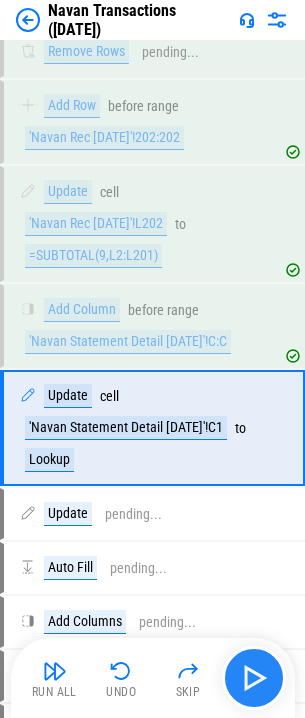 scroll, scrollTop: 1404, scrollLeft: 0, axis: vertical 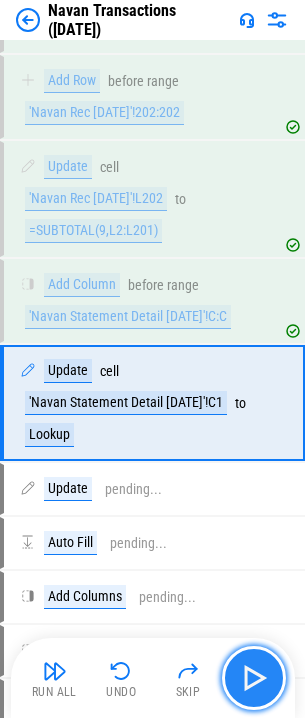 click at bounding box center (254, 678) 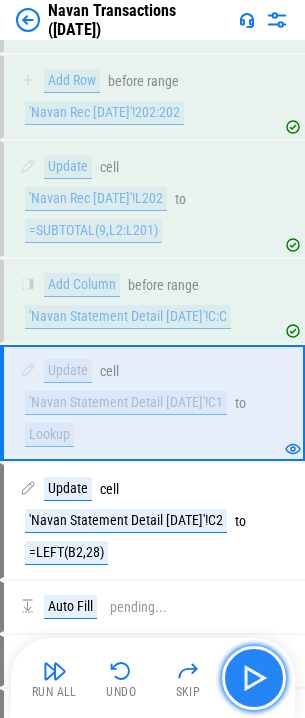 click at bounding box center [254, 678] 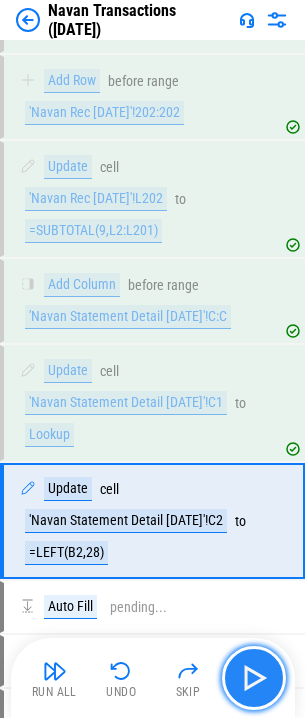 click at bounding box center [254, 678] 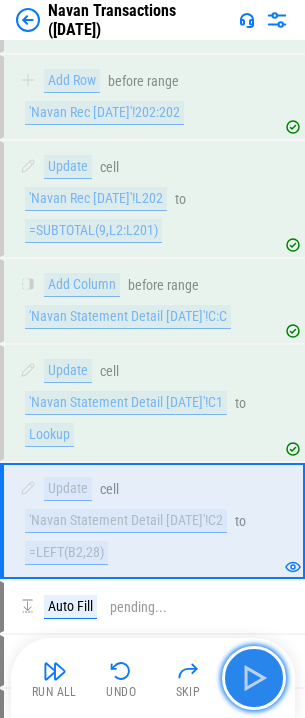 click at bounding box center [254, 678] 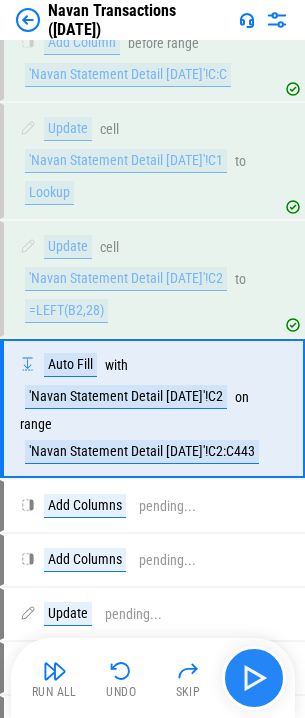 scroll, scrollTop: 1652, scrollLeft: 0, axis: vertical 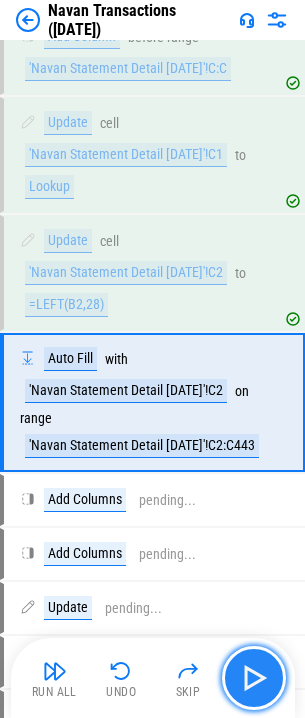 click at bounding box center [254, 678] 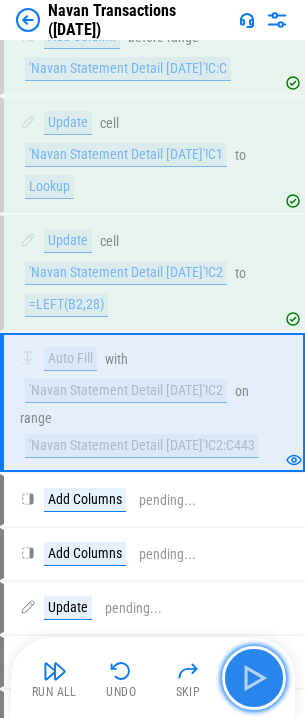 click at bounding box center (254, 678) 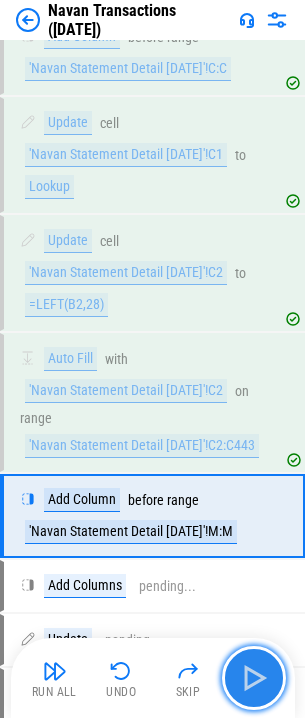 click at bounding box center [254, 678] 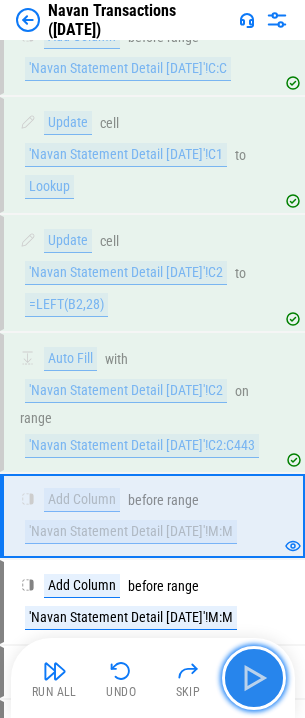 click at bounding box center (254, 678) 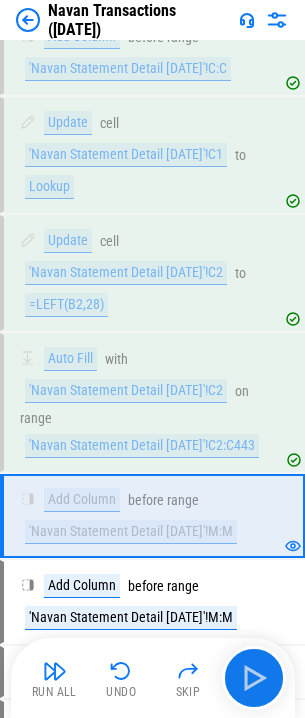 click on "Run All Undo Skip" at bounding box center [155, 678] 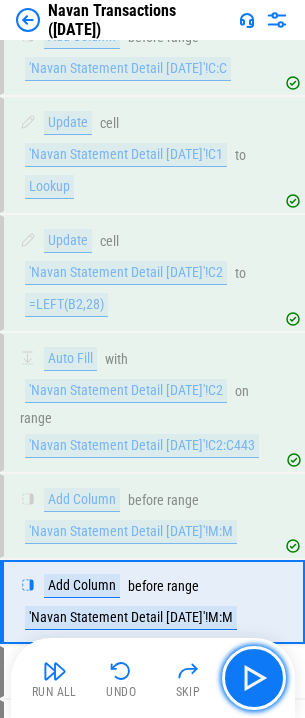 click at bounding box center [254, 678] 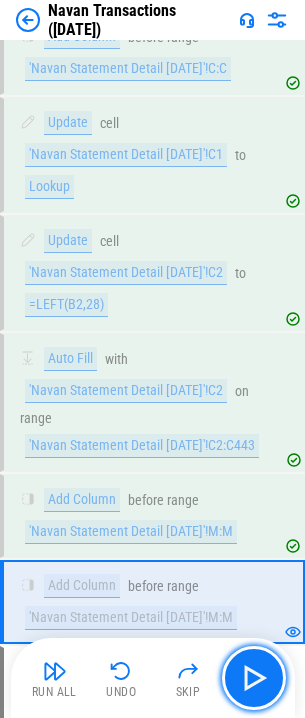 click at bounding box center [254, 678] 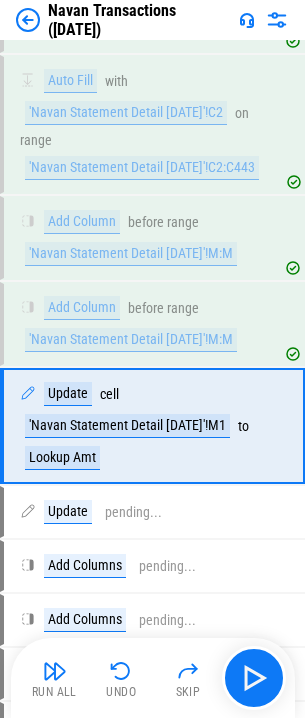 scroll, scrollTop: 1953, scrollLeft: 0, axis: vertical 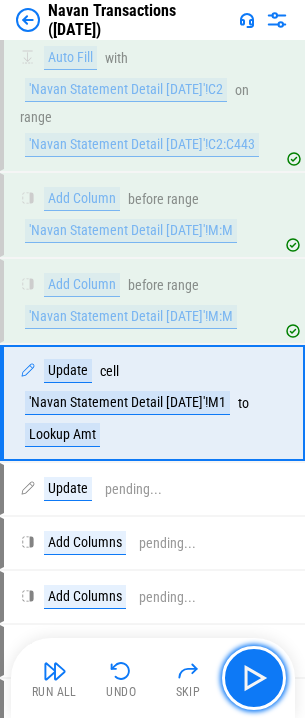 click at bounding box center (254, 678) 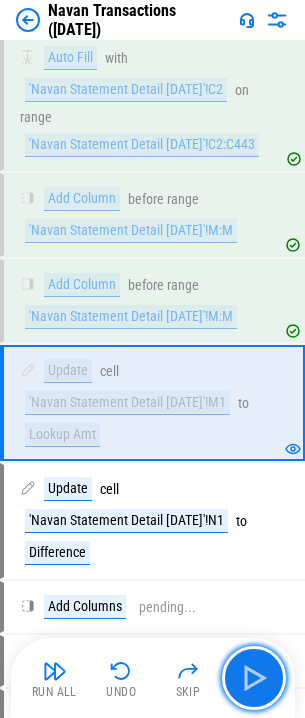 click at bounding box center [254, 678] 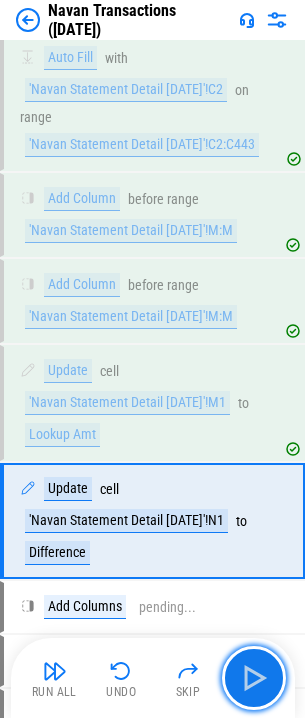 click at bounding box center [254, 678] 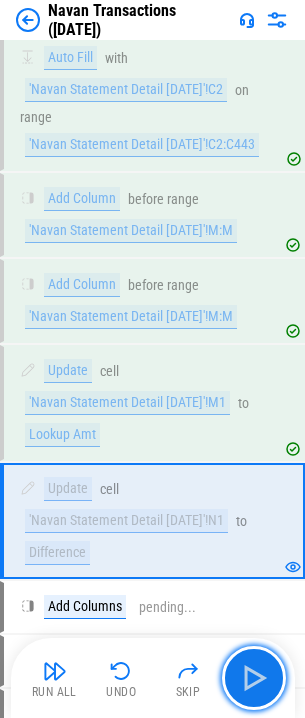 click at bounding box center (254, 678) 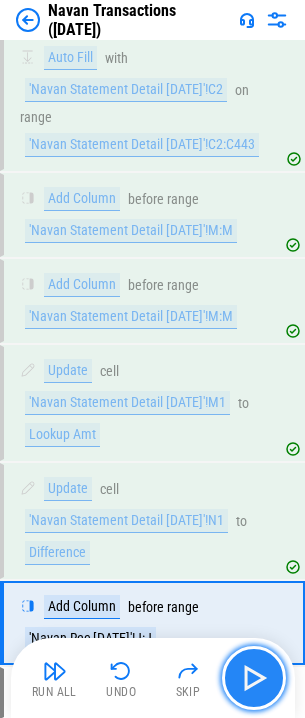 click at bounding box center [254, 678] 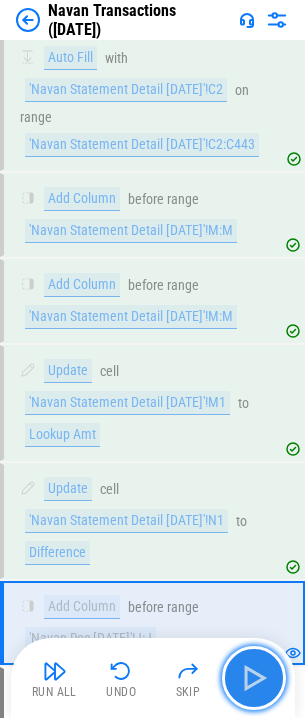 click at bounding box center (254, 678) 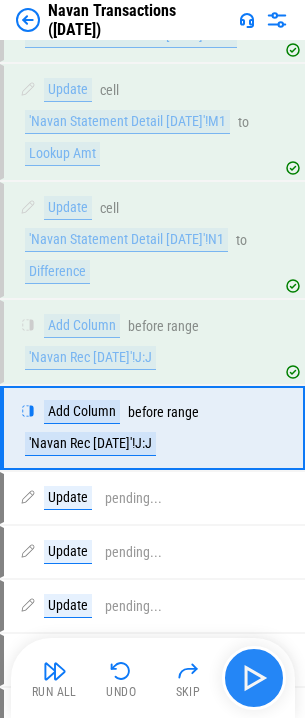 scroll, scrollTop: 2259, scrollLeft: 0, axis: vertical 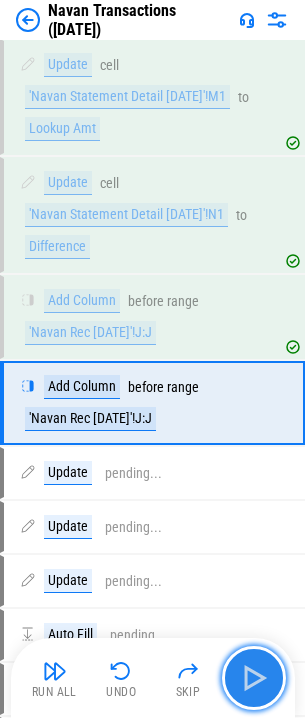 click at bounding box center (254, 678) 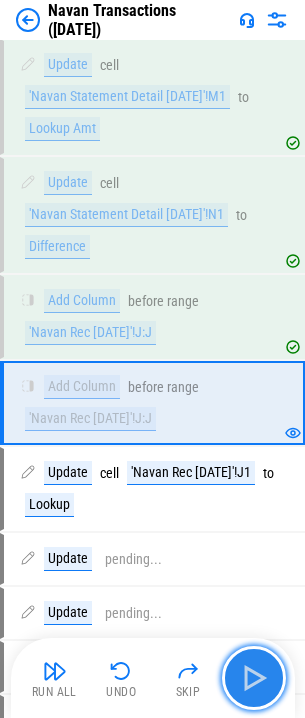 click at bounding box center [254, 678] 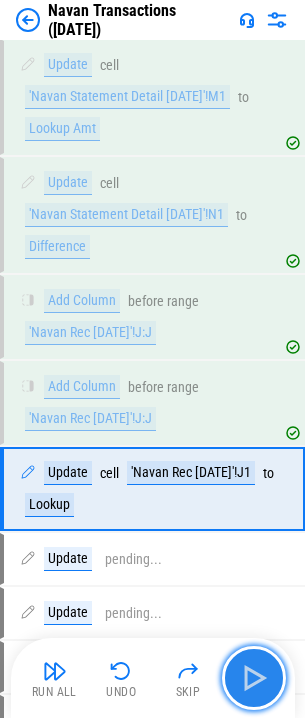 click at bounding box center [254, 678] 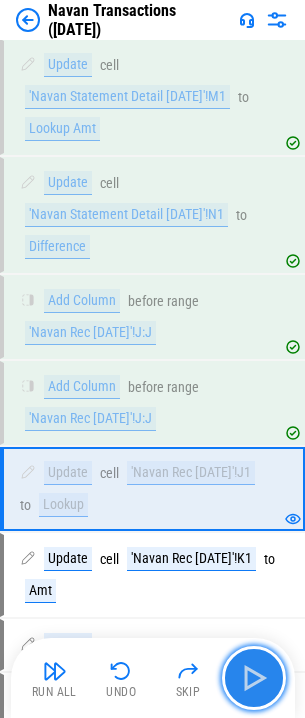 click at bounding box center (254, 678) 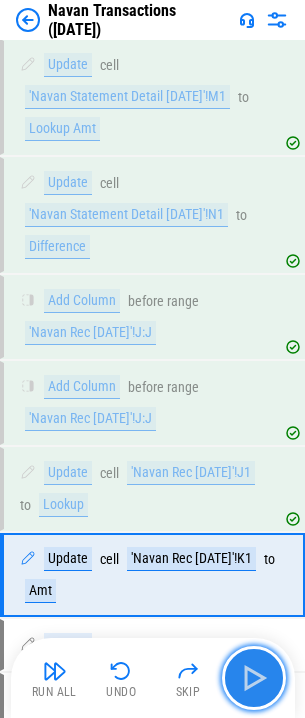 click at bounding box center (254, 678) 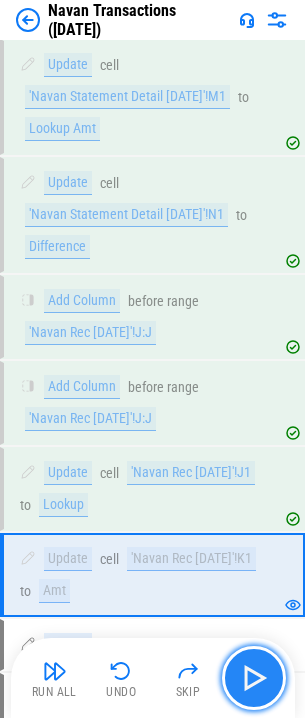 click at bounding box center [254, 678] 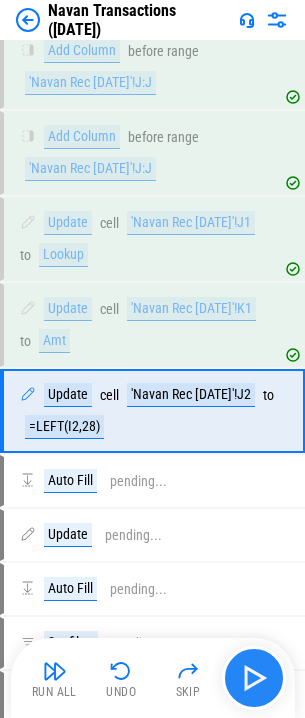 scroll, scrollTop: 2517, scrollLeft: 0, axis: vertical 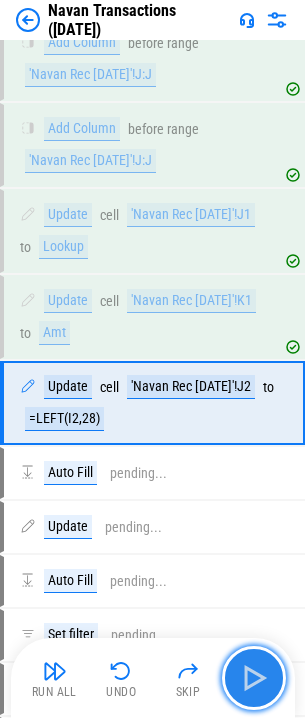 click at bounding box center (254, 678) 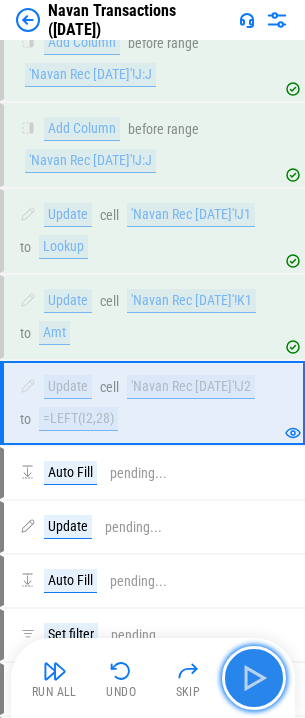 click at bounding box center [254, 678] 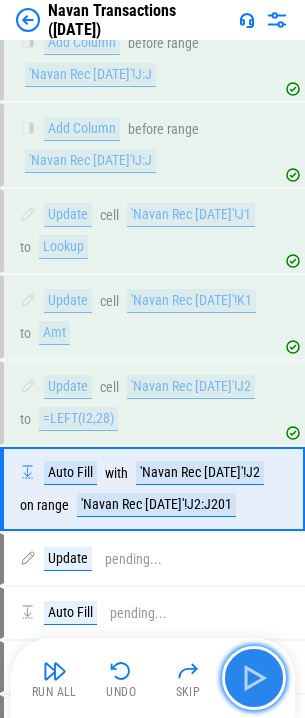 click at bounding box center [254, 678] 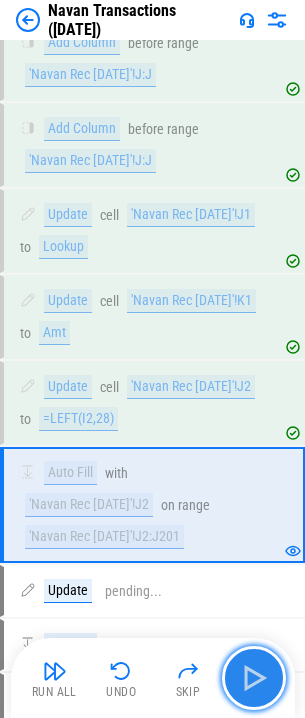 click at bounding box center [254, 678] 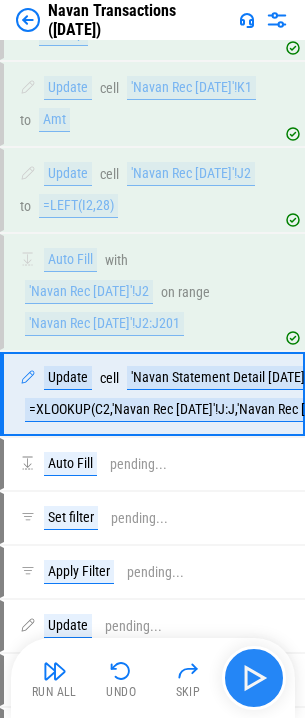 scroll, scrollTop: 2753, scrollLeft: 0, axis: vertical 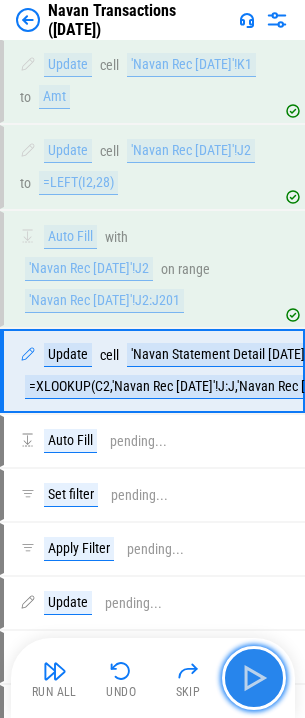click at bounding box center (254, 678) 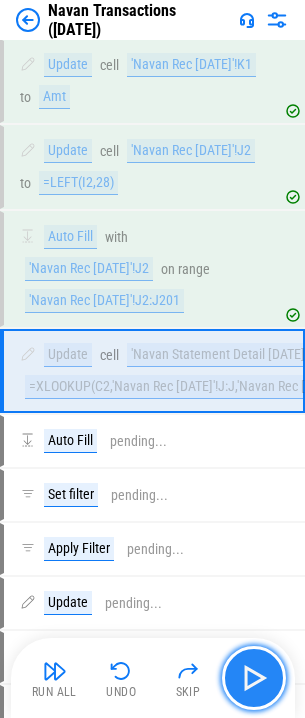 click at bounding box center [254, 678] 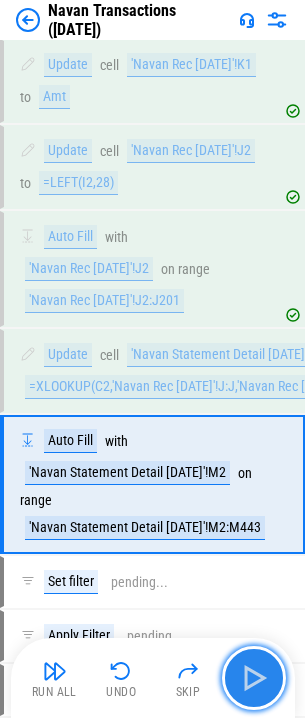 click at bounding box center (254, 678) 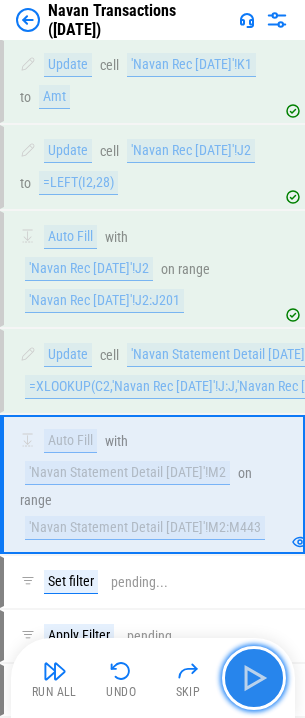 click at bounding box center [254, 678] 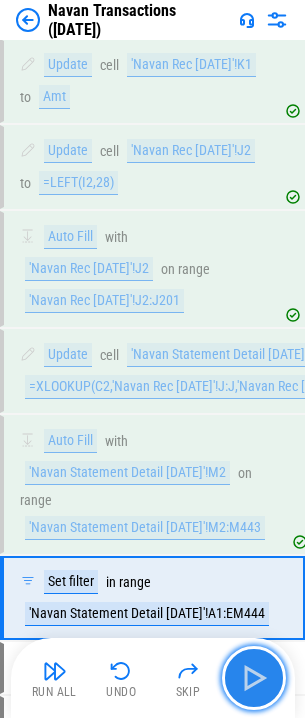 click at bounding box center (254, 678) 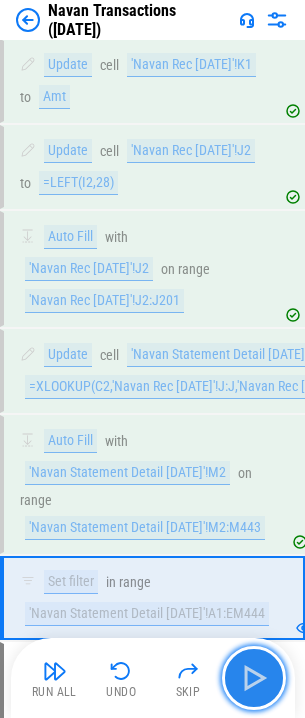 click at bounding box center (254, 678) 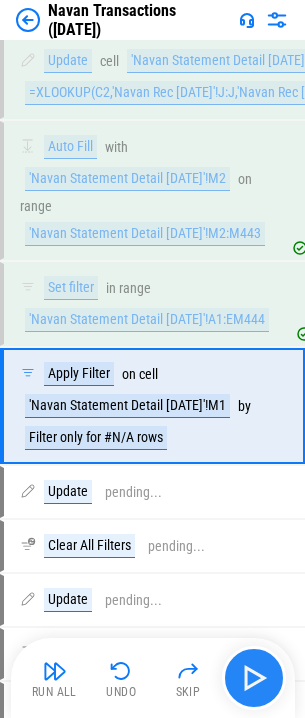 scroll, scrollTop: 3082, scrollLeft: 0, axis: vertical 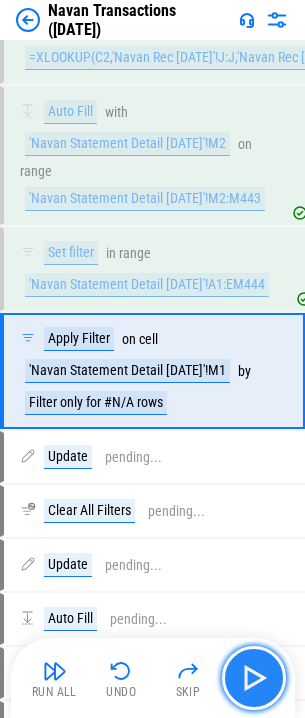 click at bounding box center [254, 678] 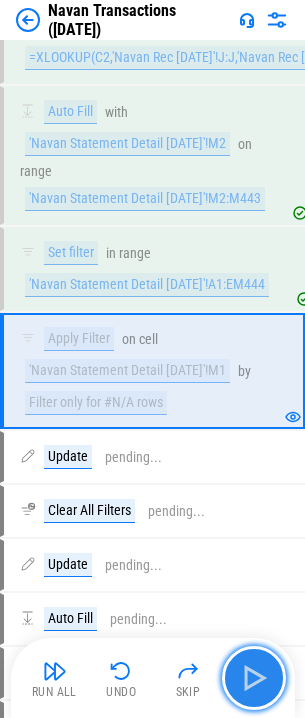 click at bounding box center [254, 678] 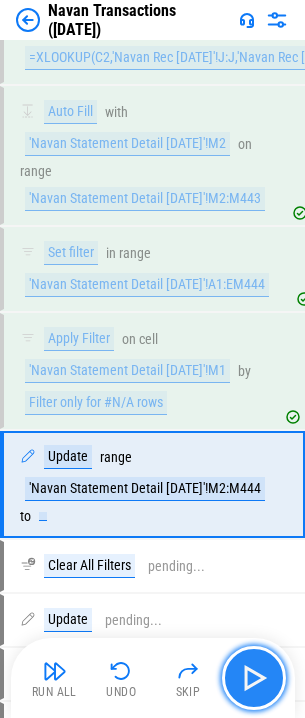 click at bounding box center [254, 678] 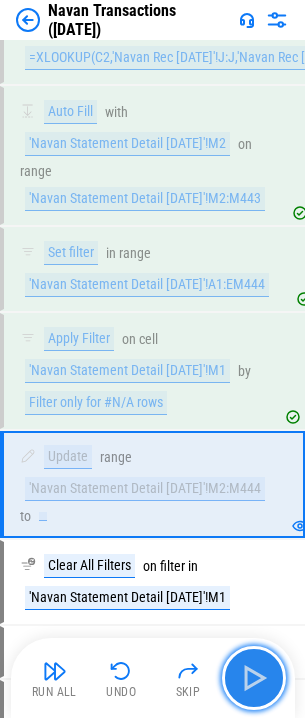 click at bounding box center [254, 678] 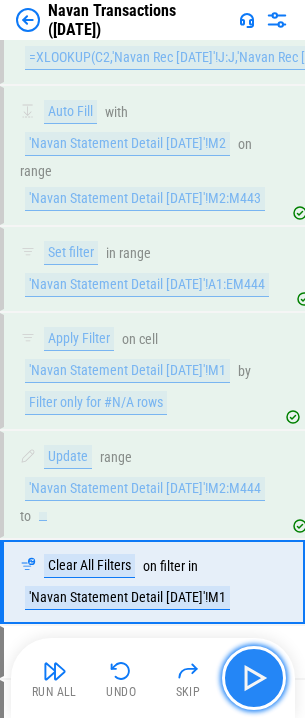 click at bounding box center [254, 678] 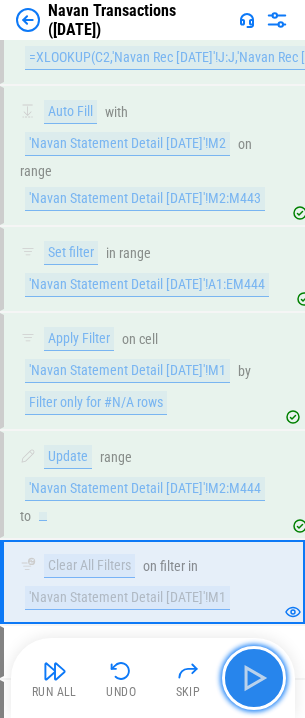 click at bounding box center [254, 678] 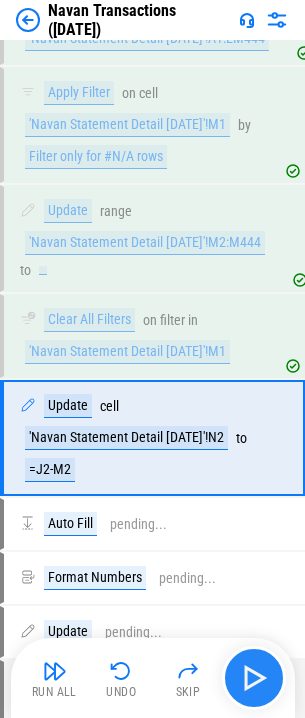 scroll, scrollTop: 3395, scrollLeft: 0, axis: vertical 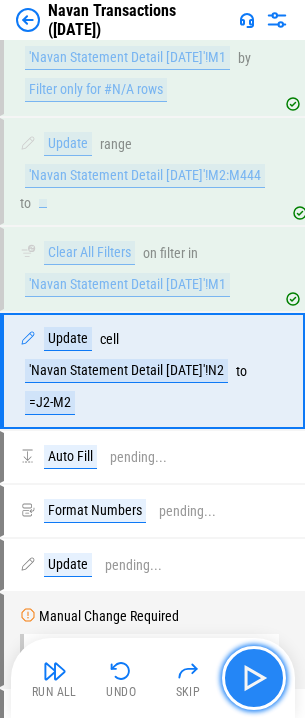 click at bounding box center [254, 678] 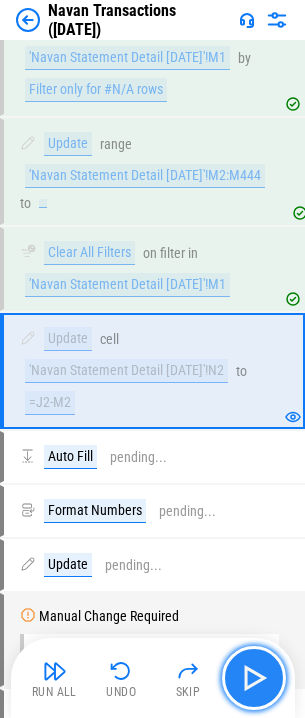 click at bounding box center [254, 678] 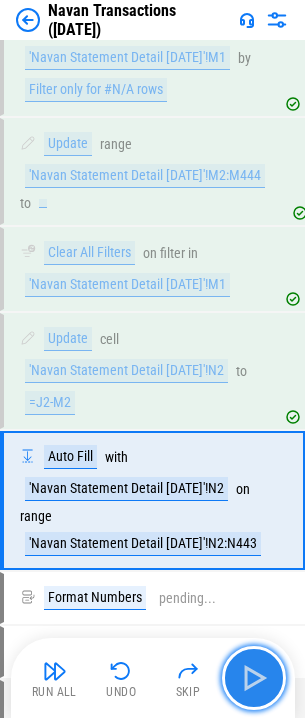 click at bounding box center (254, 678) 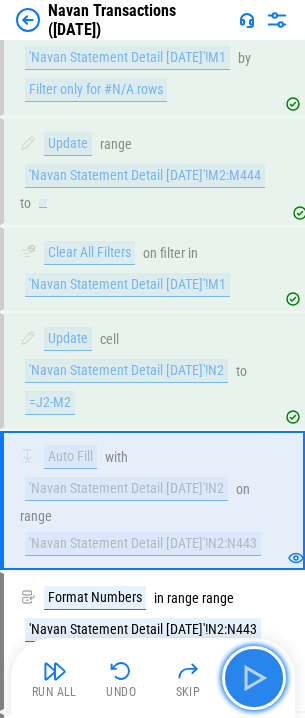 click at bounding box center (254, 678) 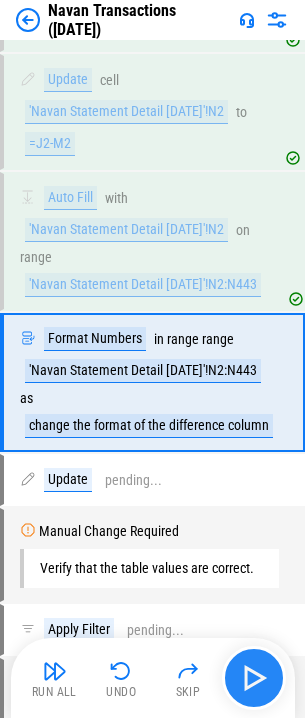 scroll, scrollTop: 3666, scrollLeft: 0, axis: vertical 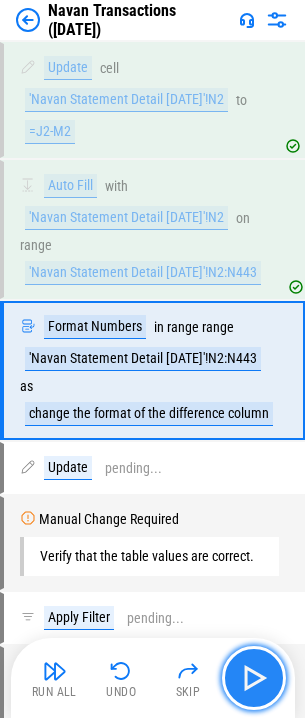 click at bounding box center [254, 678] 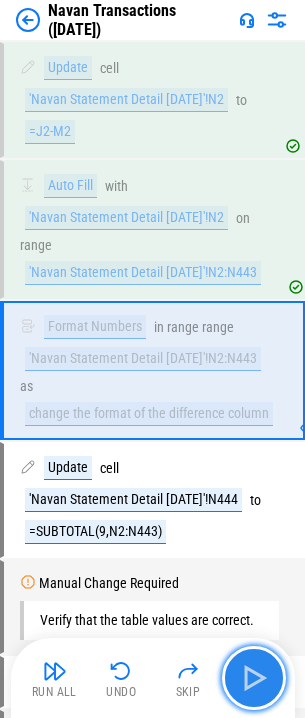click at bounding box center [254, 678] 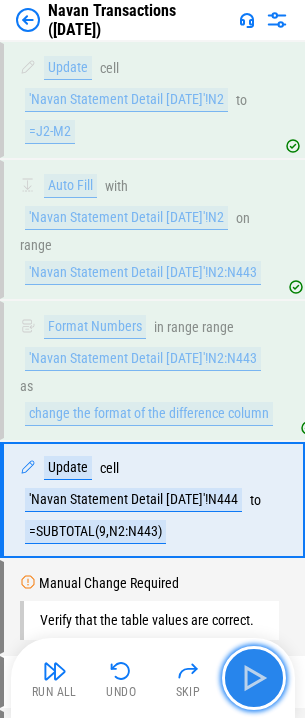 click at bounding box center [254, 678] 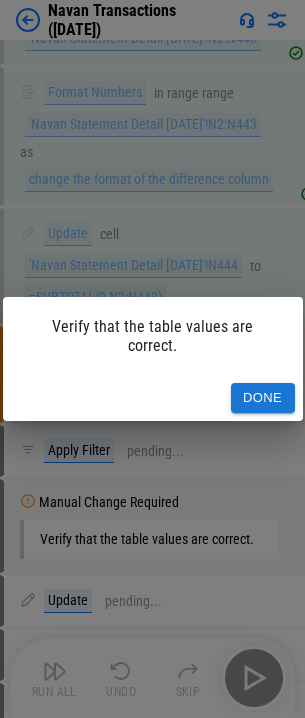 scroll, scrollTop: 3904, scrollLeft: 0, axis: vertical 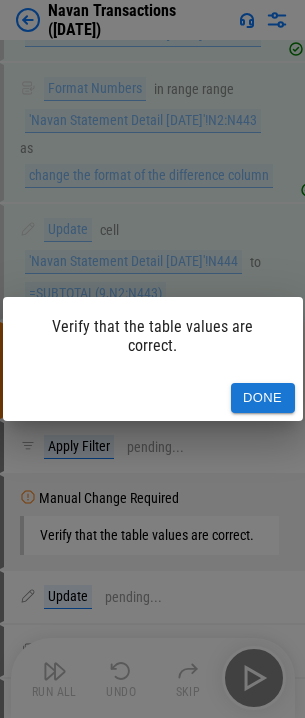 click on "Done" at bounding box center [263, 398] 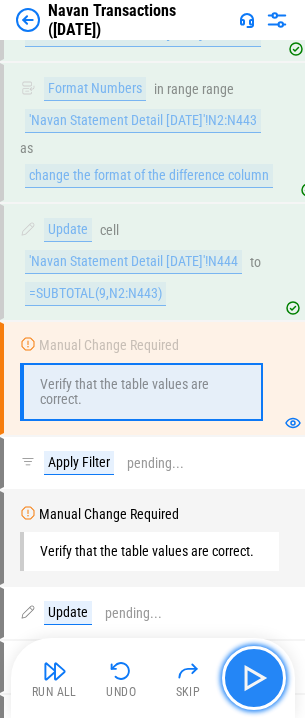 click at bounding box center [254, 678] 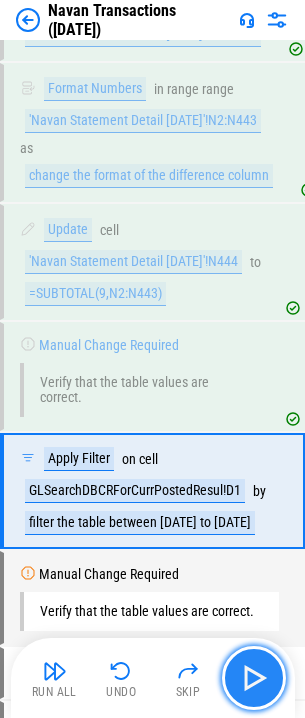 click at bounding box center [254, 678] 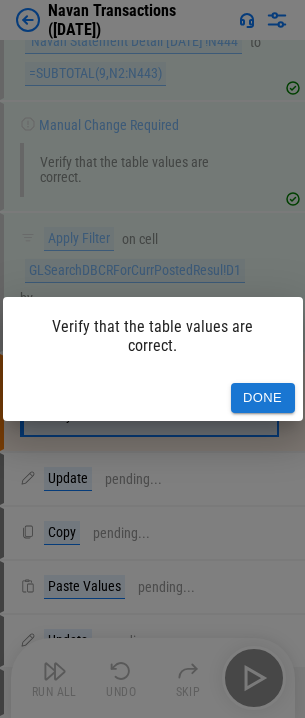 scroll, scrollTop: 4133, scrollLeft: 0, axis: vertical 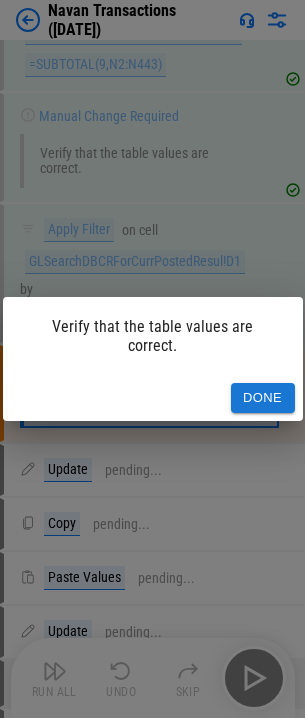 click on "Done" at bounding box center [263, 398] 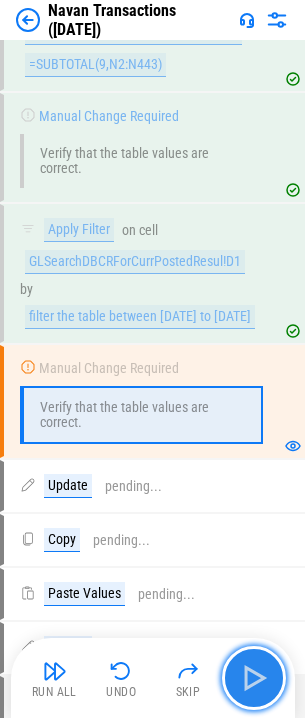 click at bounding box center (254, 678) 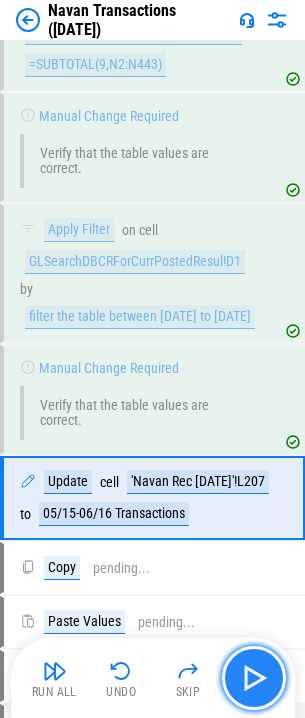 click at bounding box center (254, 678) 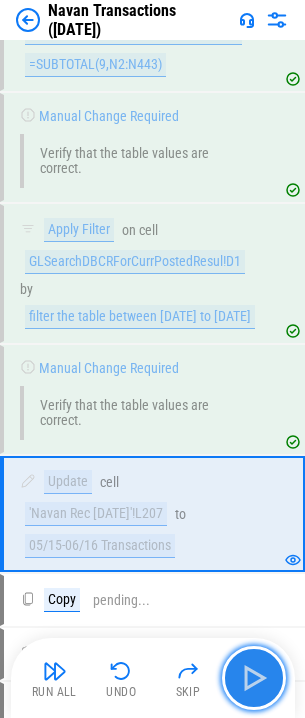 click at bounding box center (254, 678) 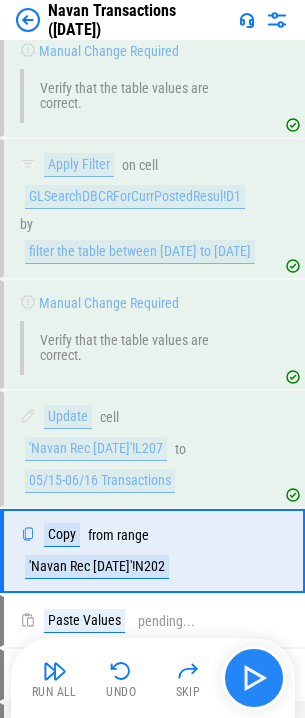 scroll, scrollTop: 4233, scrollLeft: 0, axis: vertical 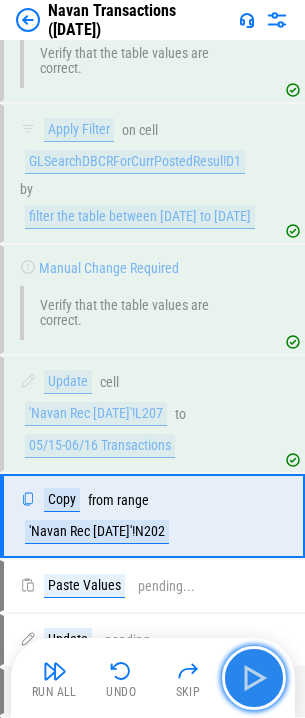 click at bounding box center (254, 678) 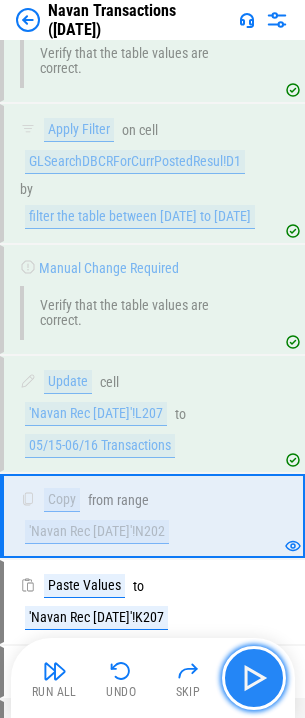 click at bounding box center [254, 678] 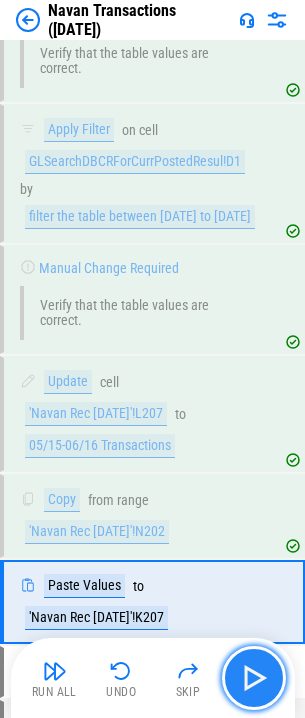 click at bounding box center [254, 678] 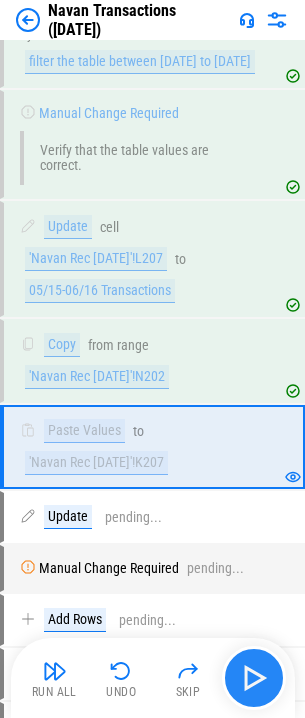 scroll, scrollTop: 4433, scrollLeft: 0, axis: vertical 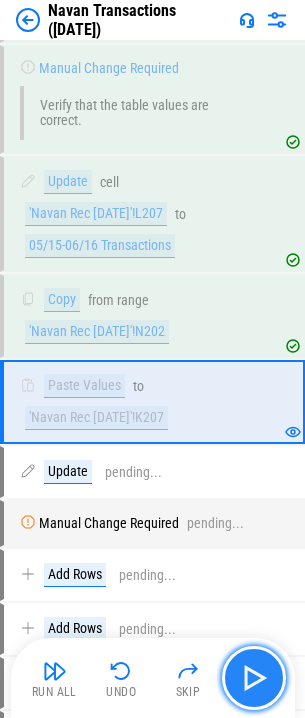 click at bounding box center [254, 678] 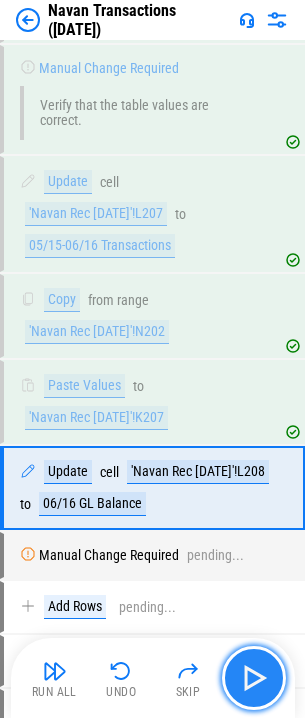 click at bounding box center [254, 678] 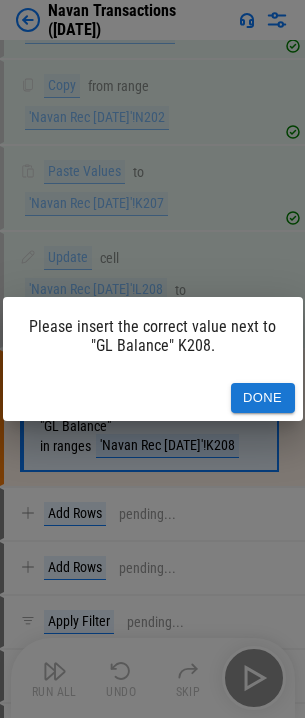 scroll, scrollTop: 4671, scrollLeft: 0, axis: vertical 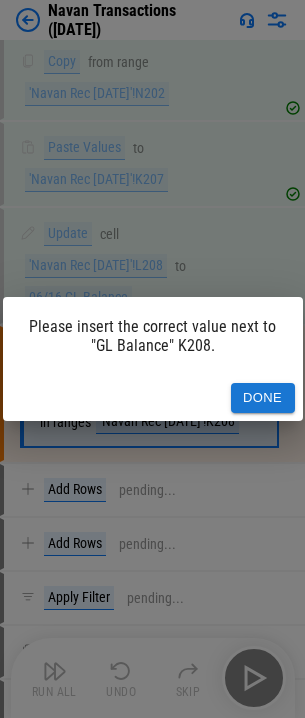 click on "Done" at bounding box center [263, 398] 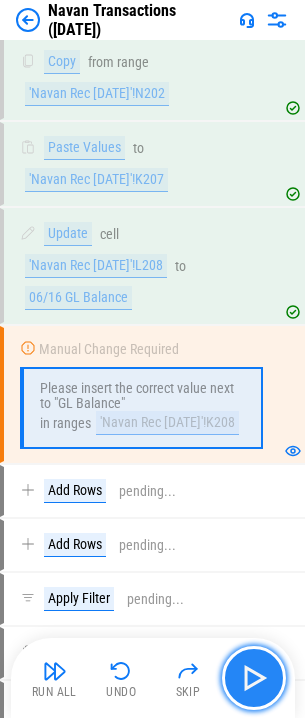 click at bounding box center [254, 678] 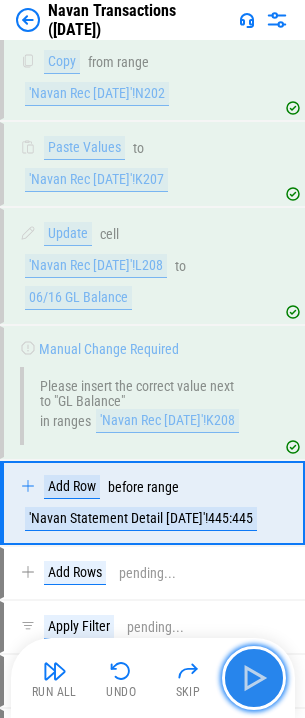 click at bounding box center (254, 678) 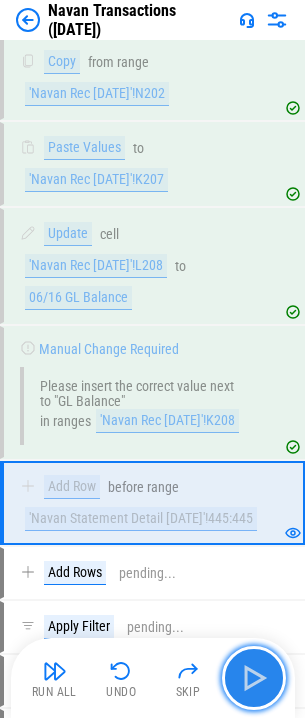 click at bounding box center [254, 678] 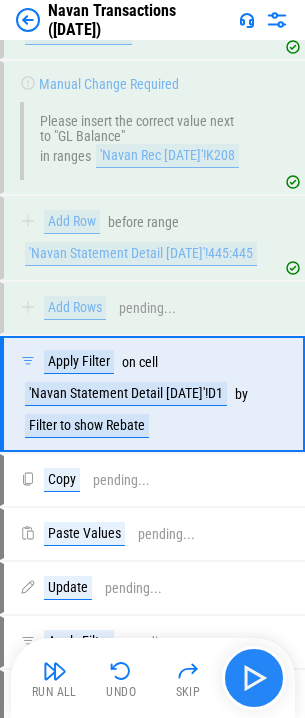 scroll, scrollTop: 4951, scrollLeft: 0, axis: vertical 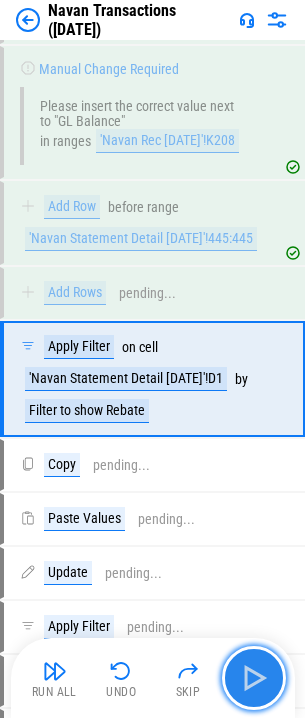 click at bounding box center [254, 678] 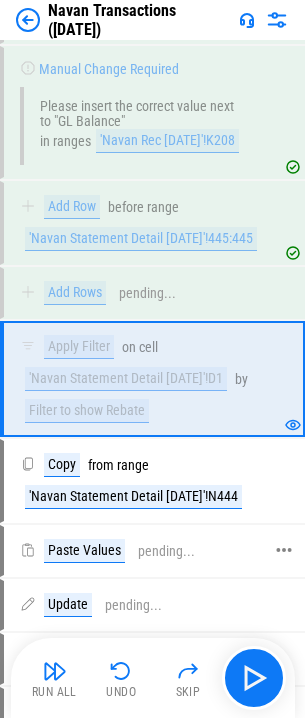 click on "Paste Values pending..." at bounding box center [151, 551] 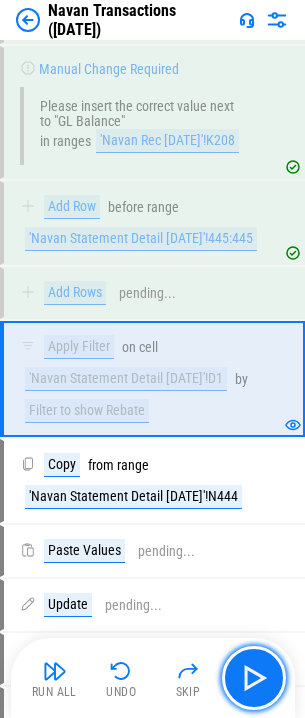 click at bounding box center (254, 678) 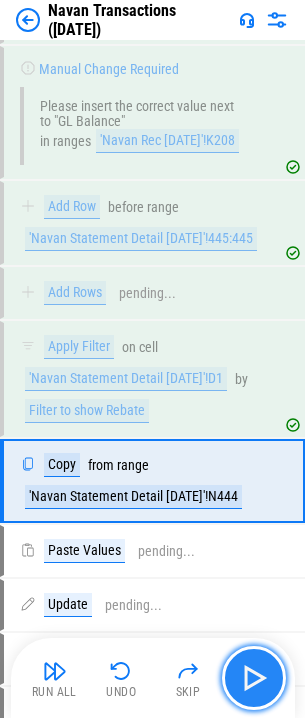 click at bounding box center (254, 678) 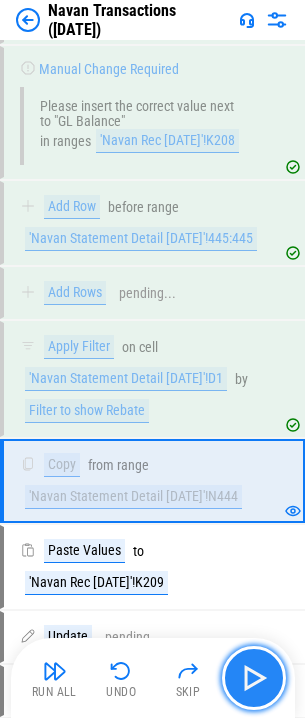 click at bounding box center (254, 678) 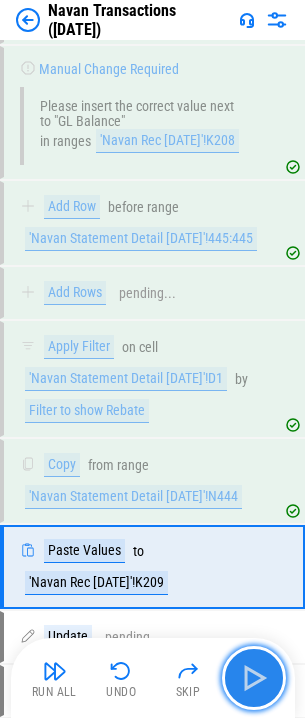 click at bounding box center (254, 678) 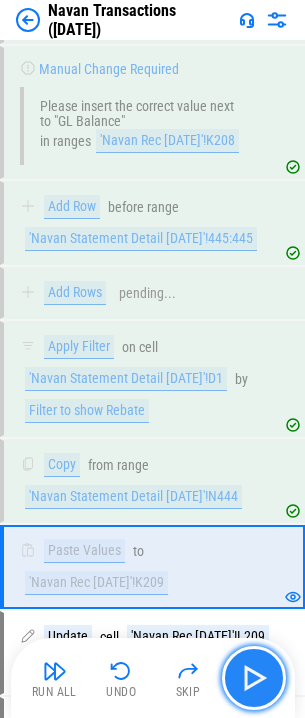 click at bounding box center [254, 678] 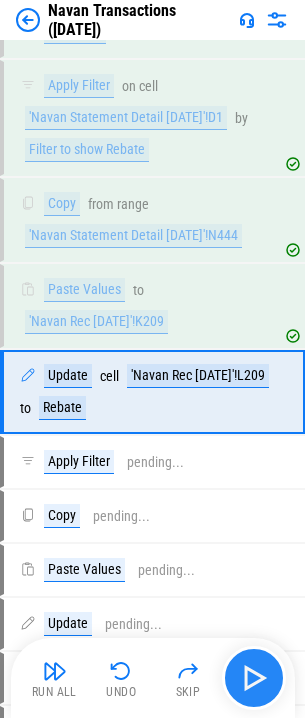 scroll, scrollTop: 5225, scrollLeft: 0, axis: vertical 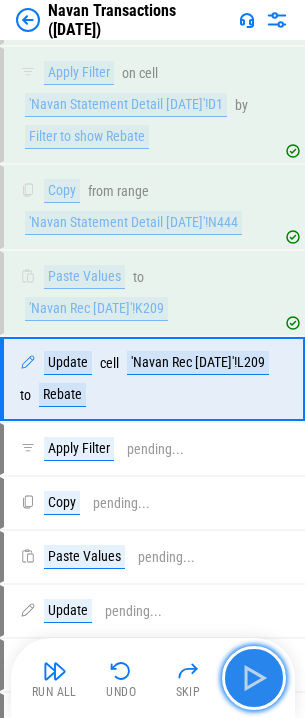 click at bounding box center [254, 678] 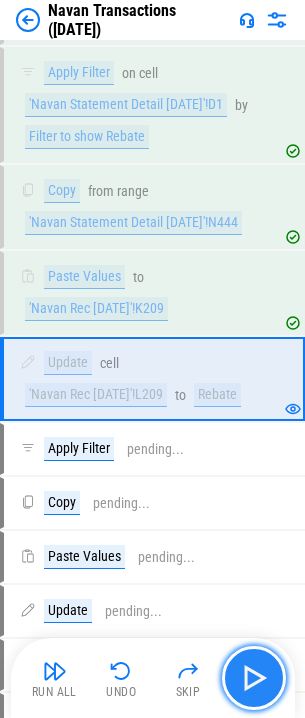 click at bounding box center (254, 678) 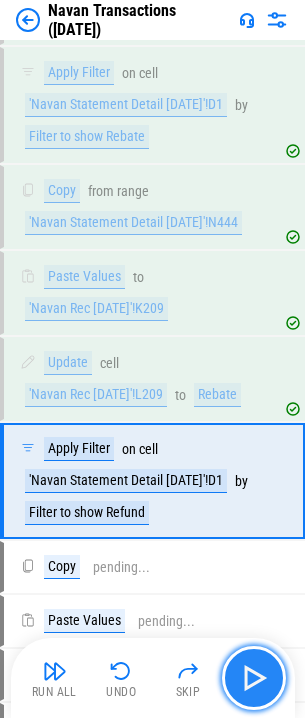 click at bounding box center [254, 678] 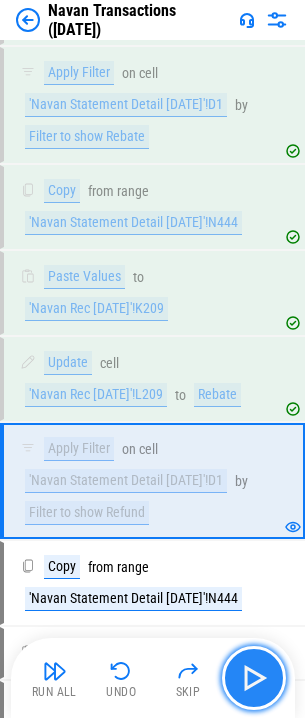 click at bounding box center [254, 678] 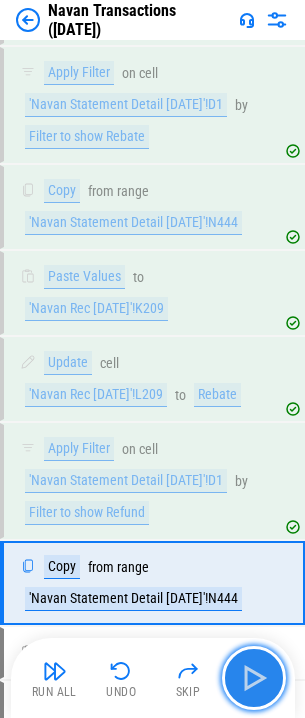click at bounding box center (254, 678) 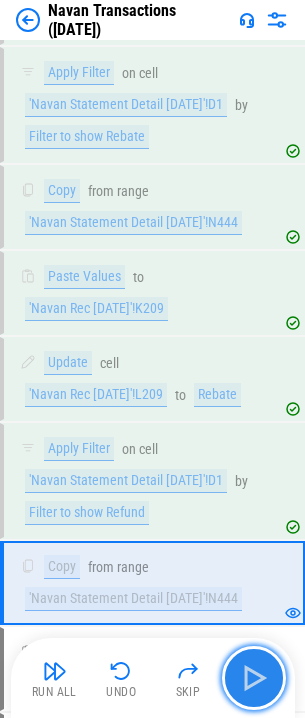 click at bounding box center (254, 678) 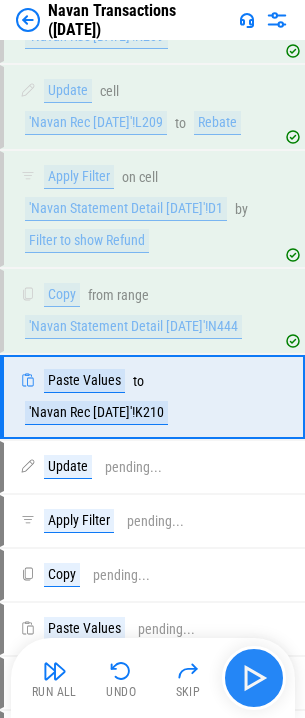scroll, scrollTop: 5515, scrollLeft: 0, axis: vertical 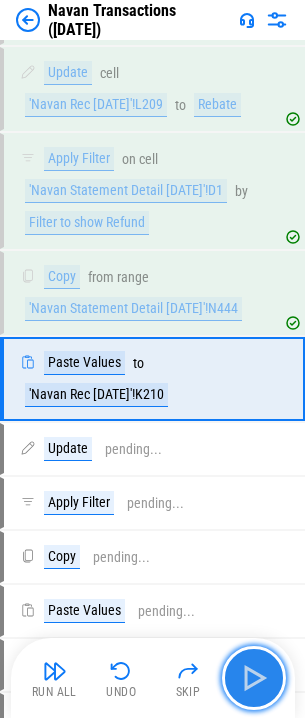 click at bounding box center (254, 678) 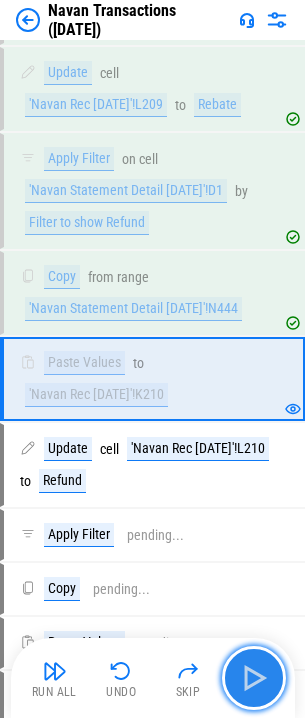 click at bounding box center [254, 678] 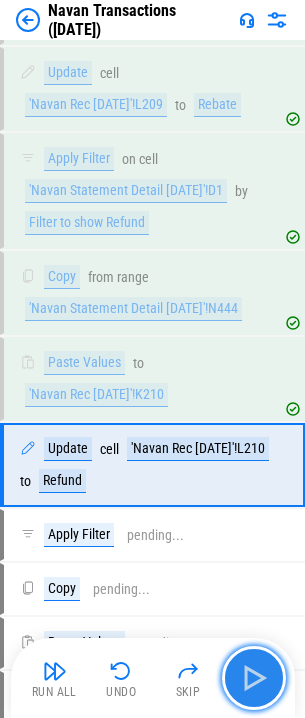 click at bounding box center (254, 678) 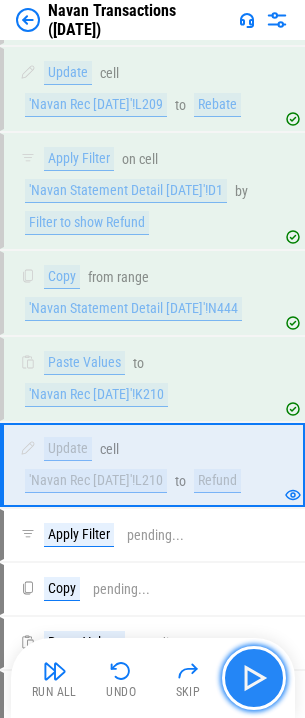 click at bounding box center [254, 678] 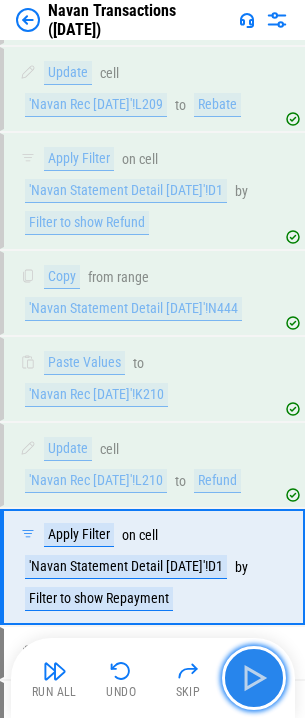 click at bounding box center [254, 678] 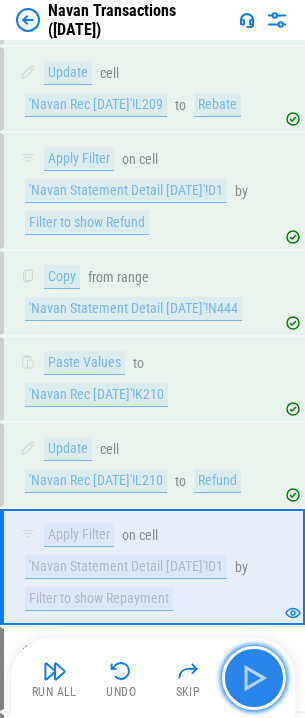 click at bounding box center (254, 678) 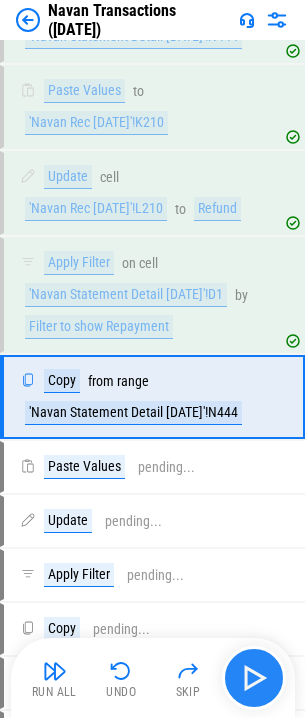 scroll, scrollTop: 5805, scrollLeft: 0, axis: vertical 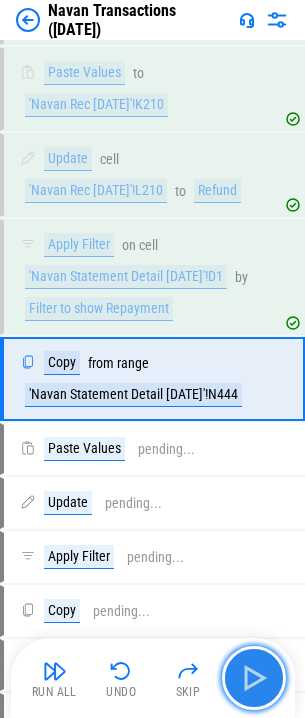 click at bounding box center [254, 678] 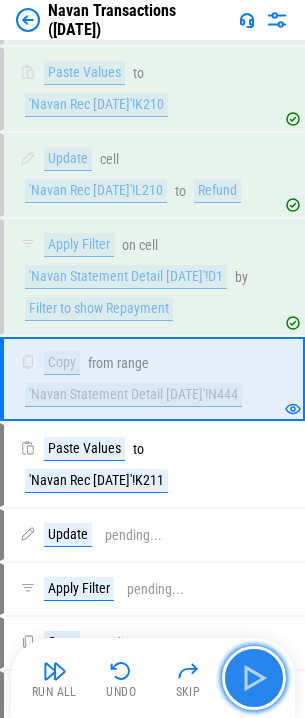 click at bounding box center (254, 678) 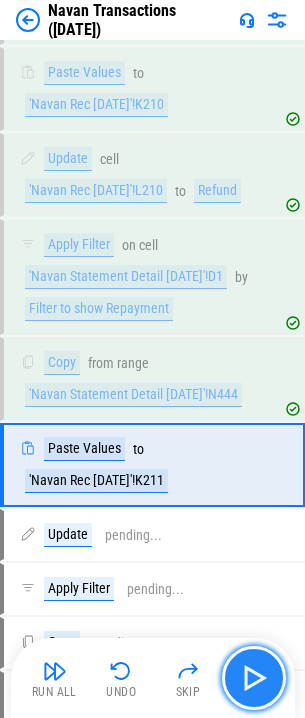 click at bounding box center [254, 678] 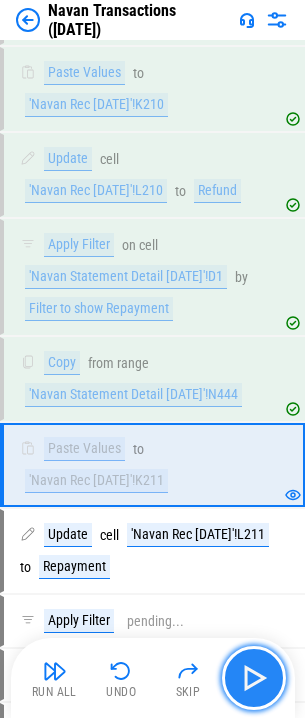 click at bounding box center [254, 678] 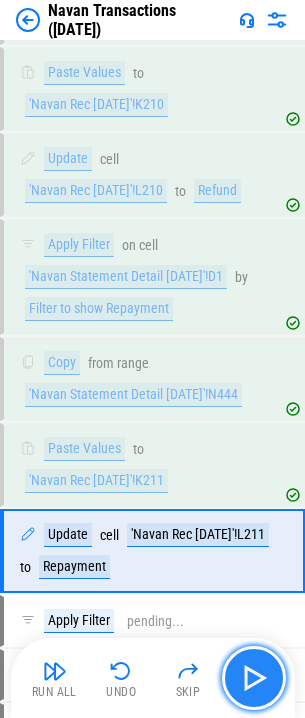 click at bounding box center (254, 678) 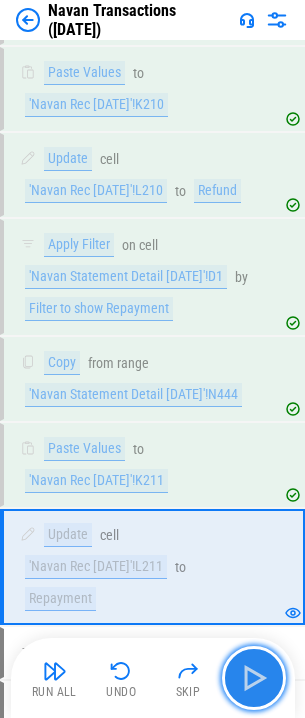 click at bounding box center [254, 678] 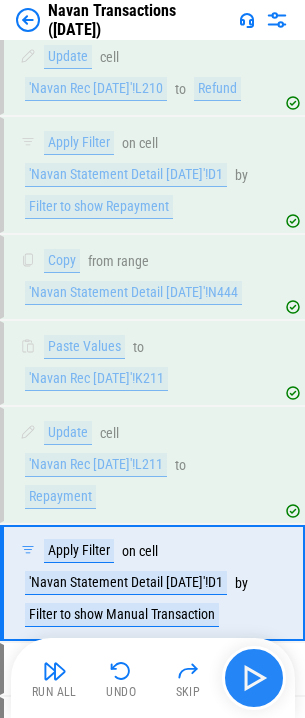 scroll, scrollTop: 6111, scrollLeft: 0, axis: vertical 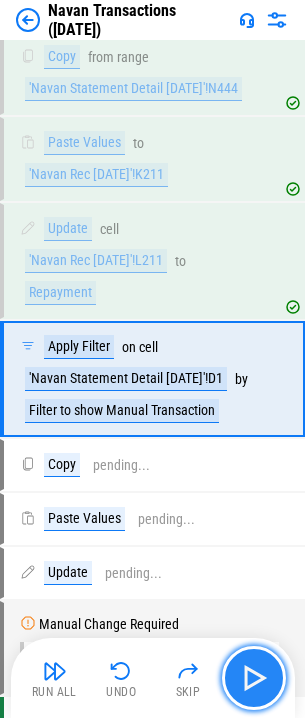 click at bounding box center [254, 678] 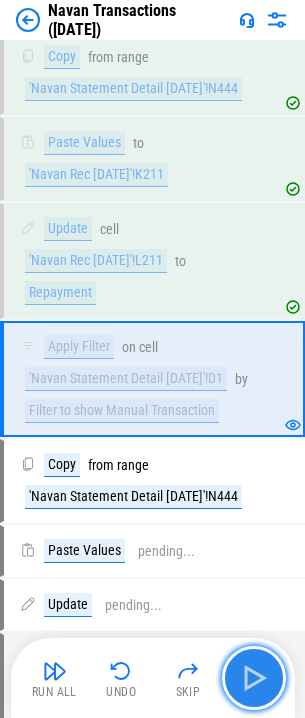 click at bounding box center (254, 678) 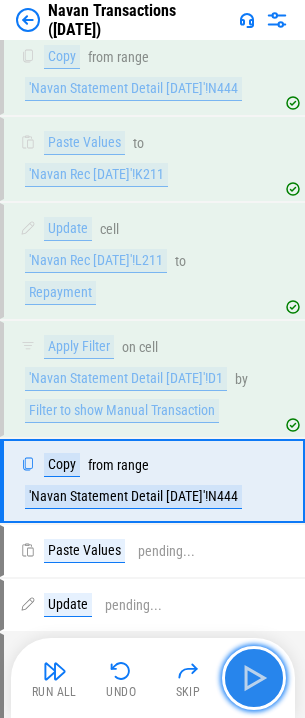 click at bounding box center (254, 678) 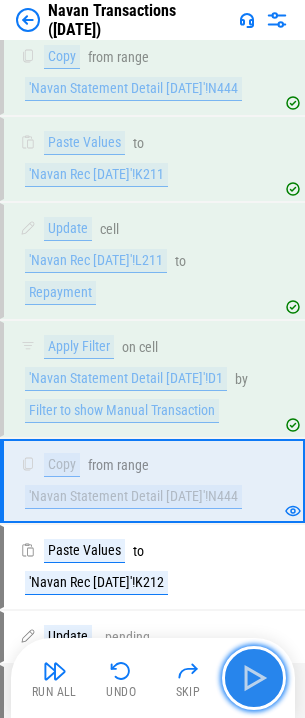 click at bounding box center [254, 678] 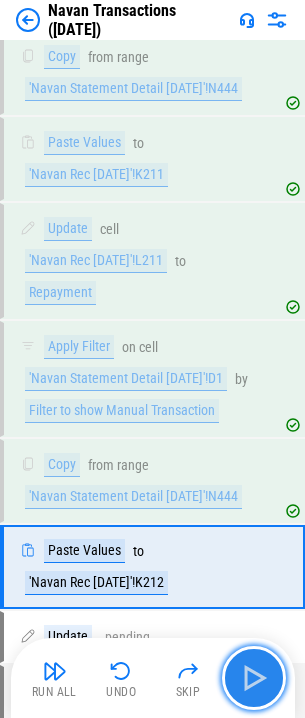 click at bounding box center [254, 678] 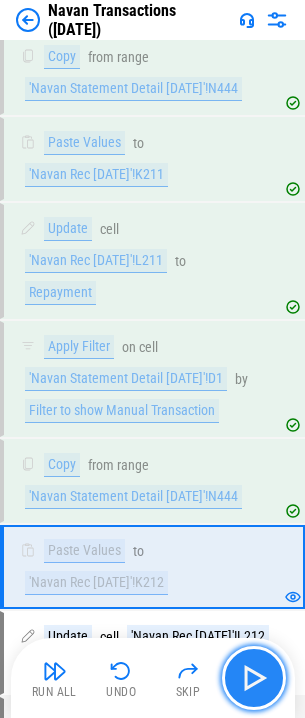click at bounding box center (254, 678) 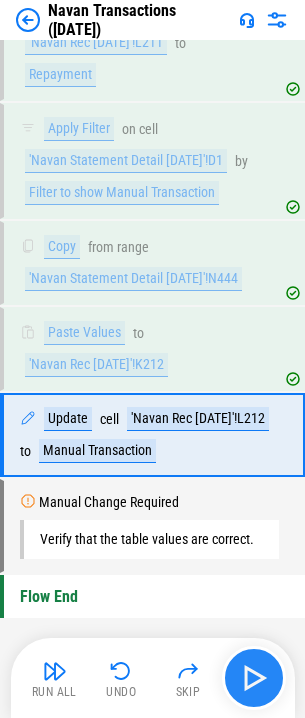 scroll, scrollTop: 6341, scrollLeft: 0, axis: vertical 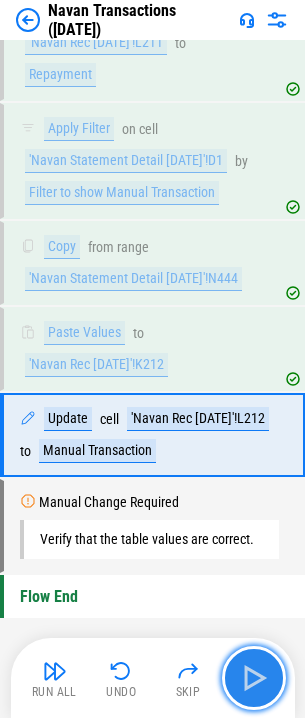 click at bounding box center [254, 678] 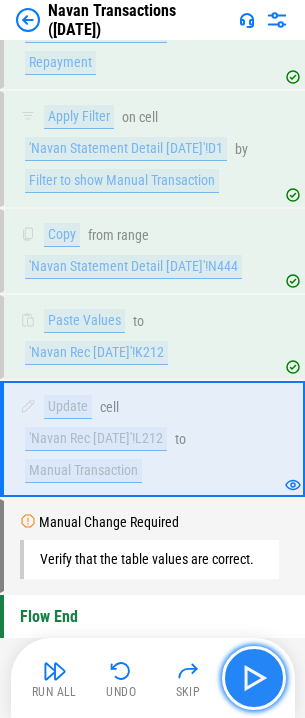 click at bounding box center (254, 678) 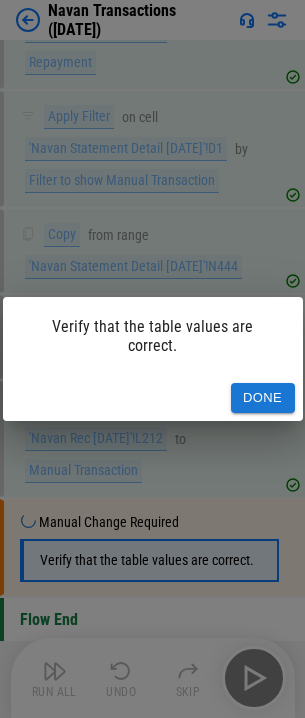 click on "Done" at bounding box center (263, 398) 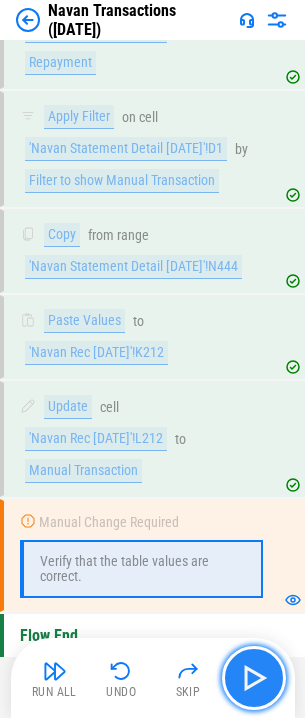 click at bounding box center [254, 678] 